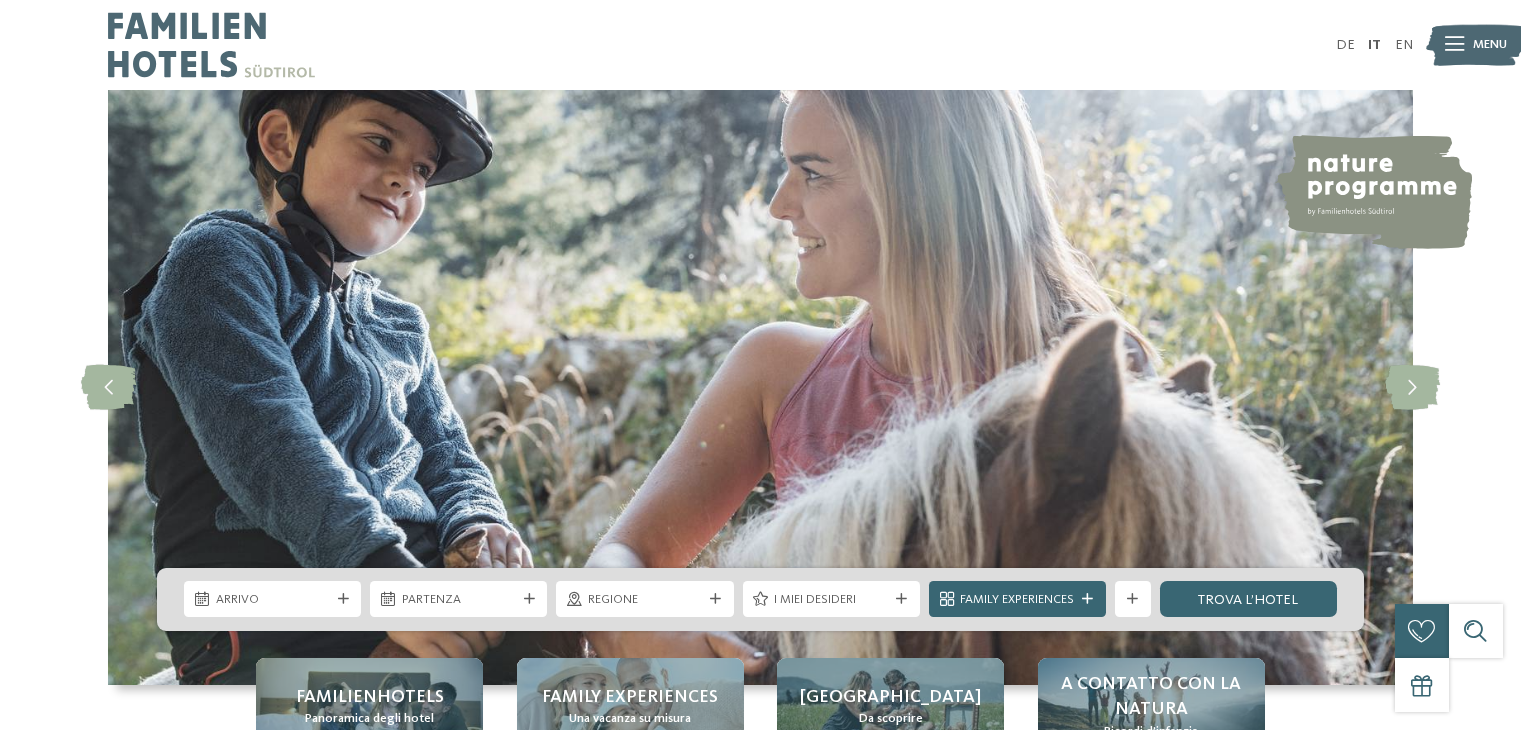 scroll, scrollTop: 0, scrollLeft: 0, axis: both 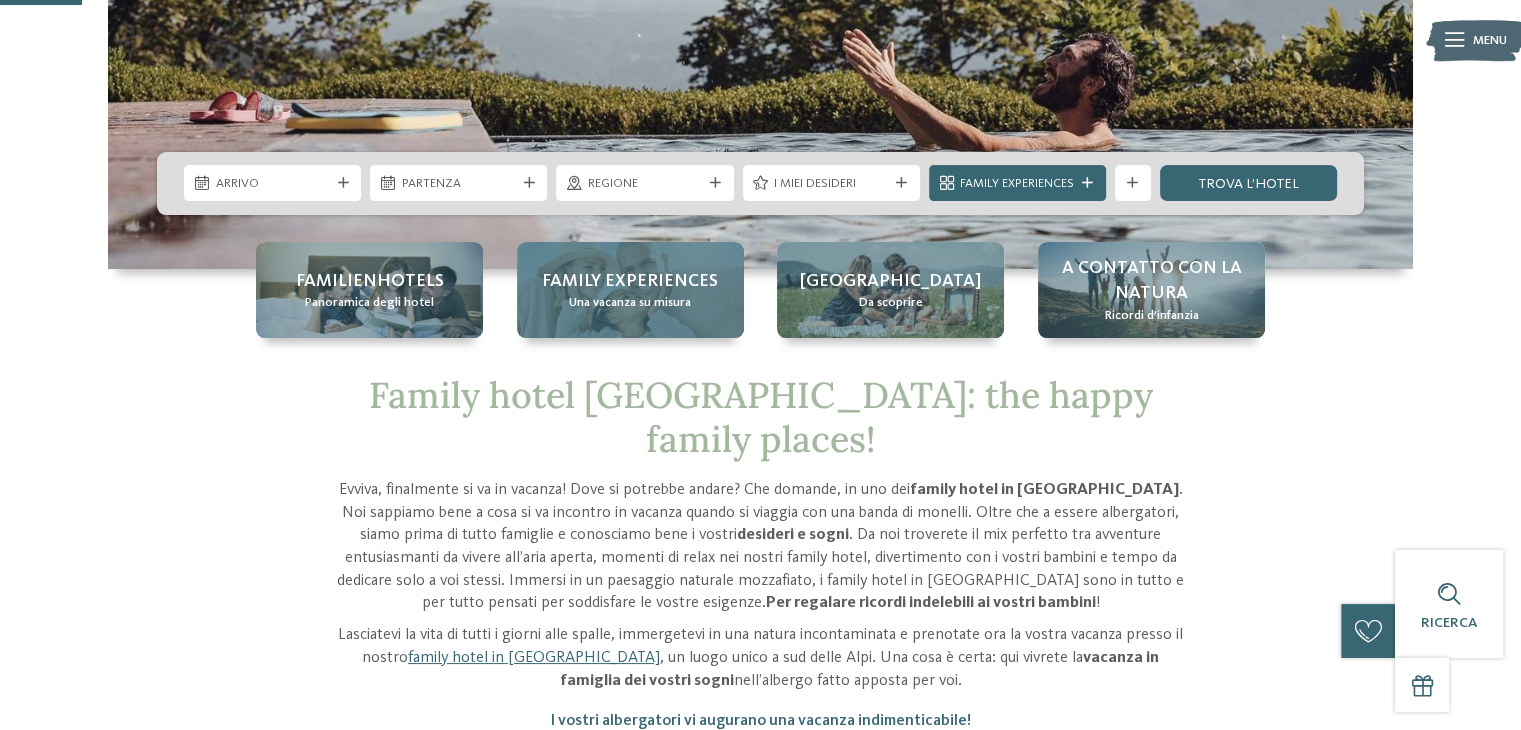 click on "Family experiences" at bounding box center [630, 281] 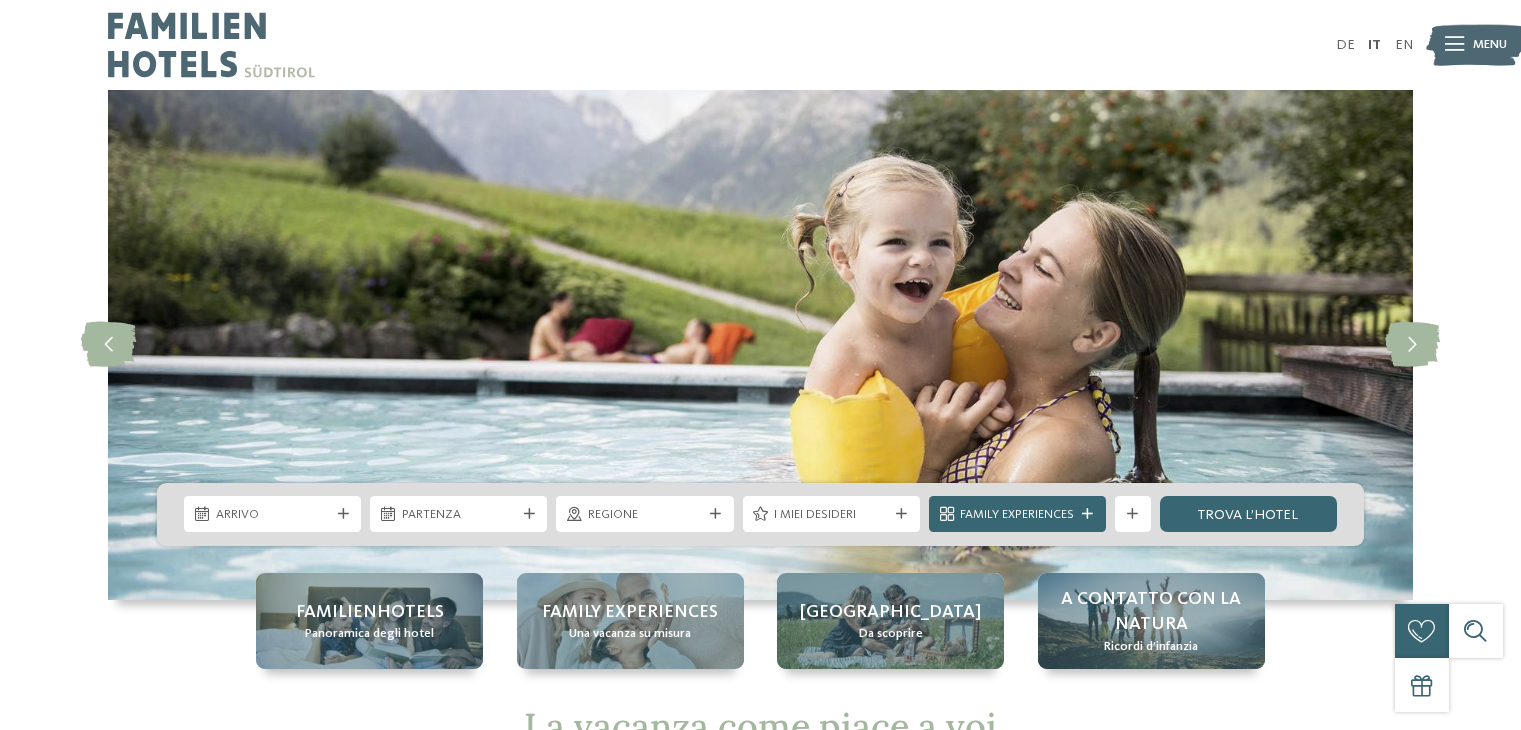 scroll, scrollTop: 0, scrollLeft: 0, axis: both 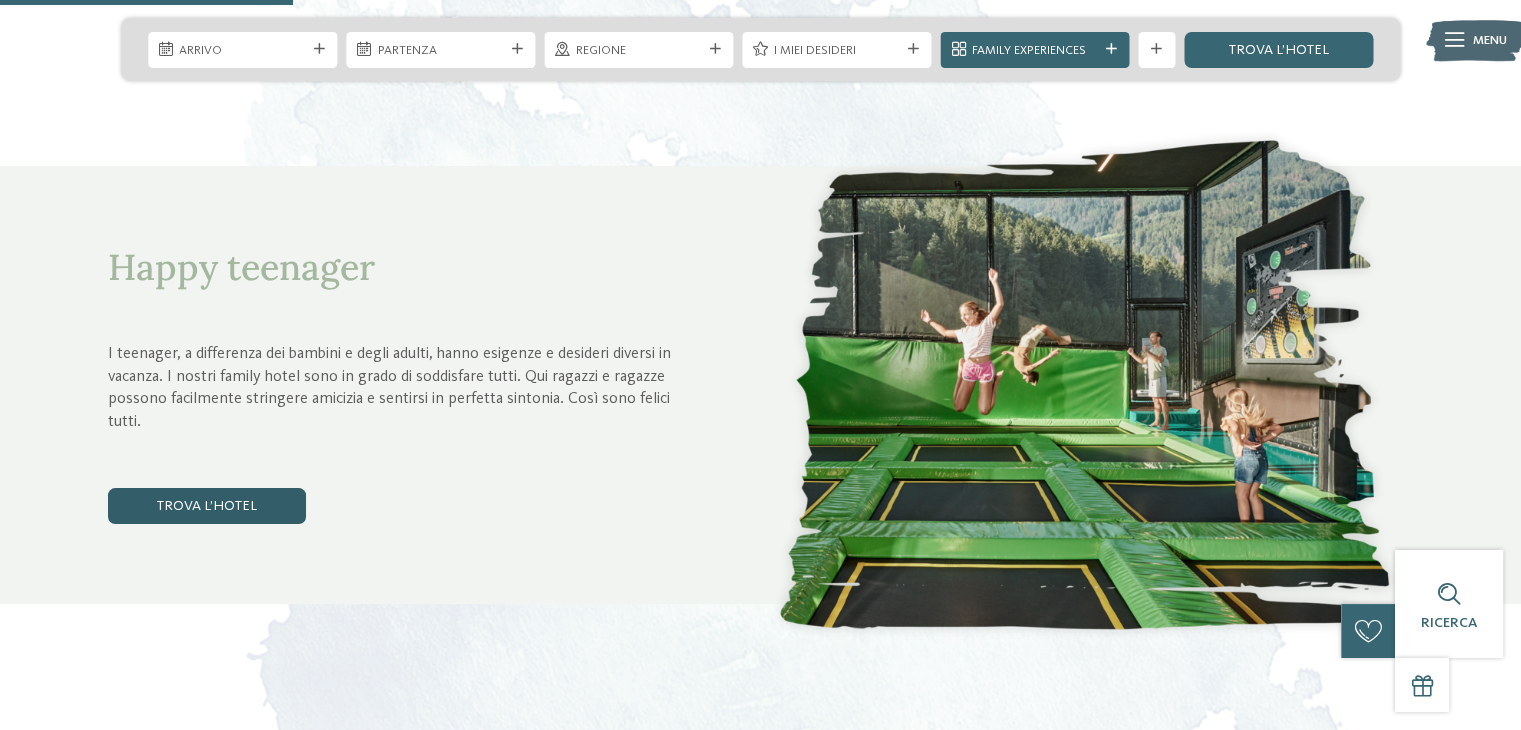 click on "trova l’hotel" at bounding box center [207, 506] 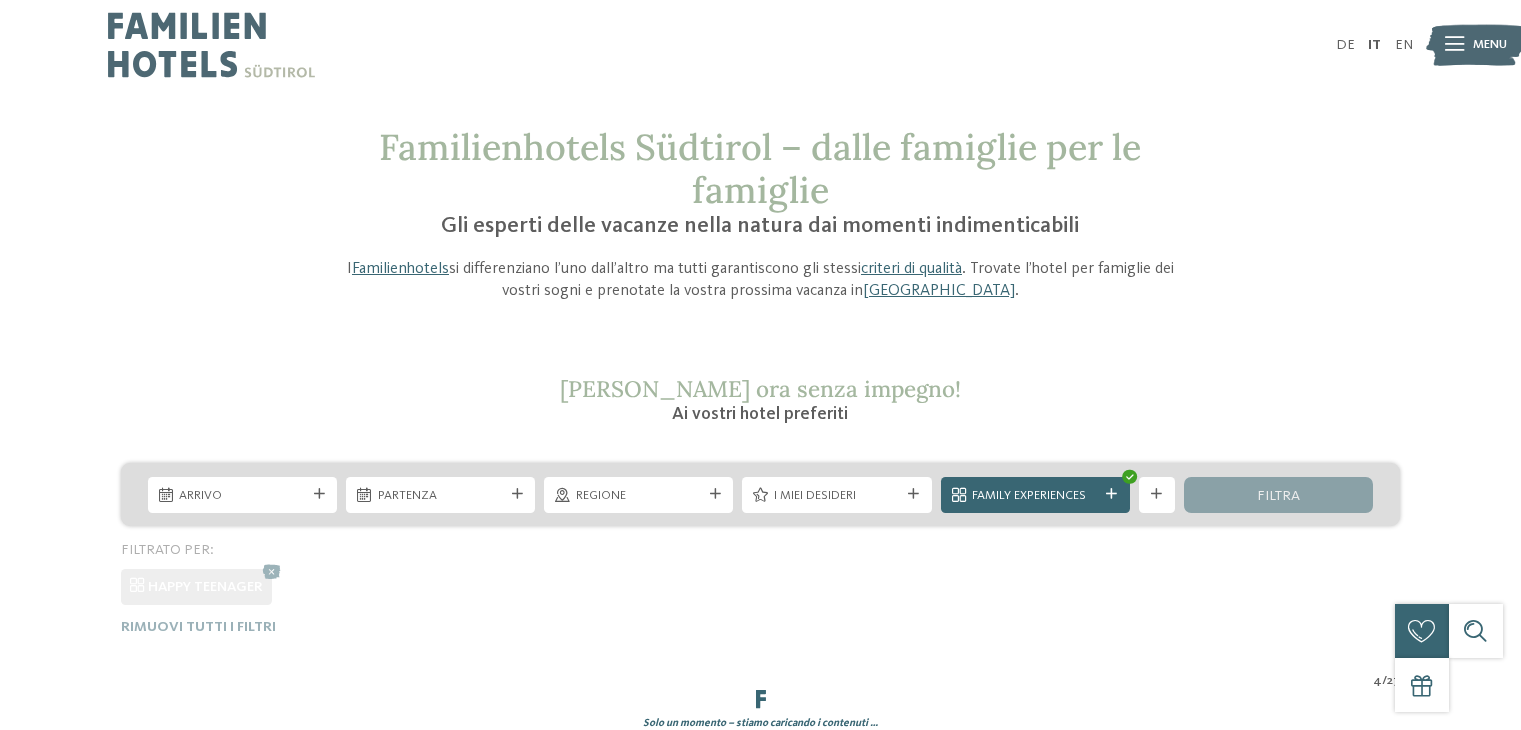 scroll, scrollTop: 0, scrollLeft: 0, axis: both 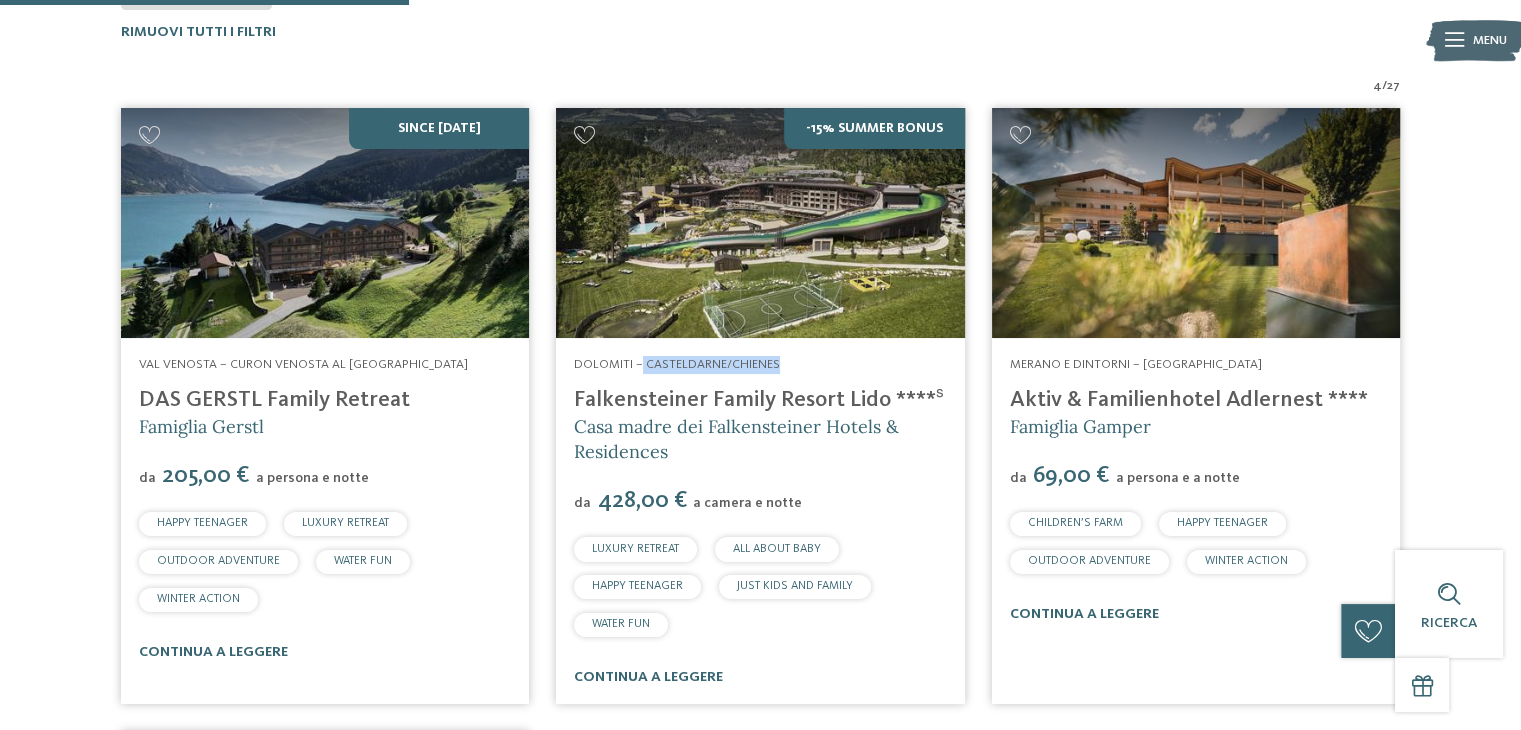 drag, startPoint x: 776, startPoint y: 357, endPoint x: 640, endPoint y: 350, distance: 136.18002 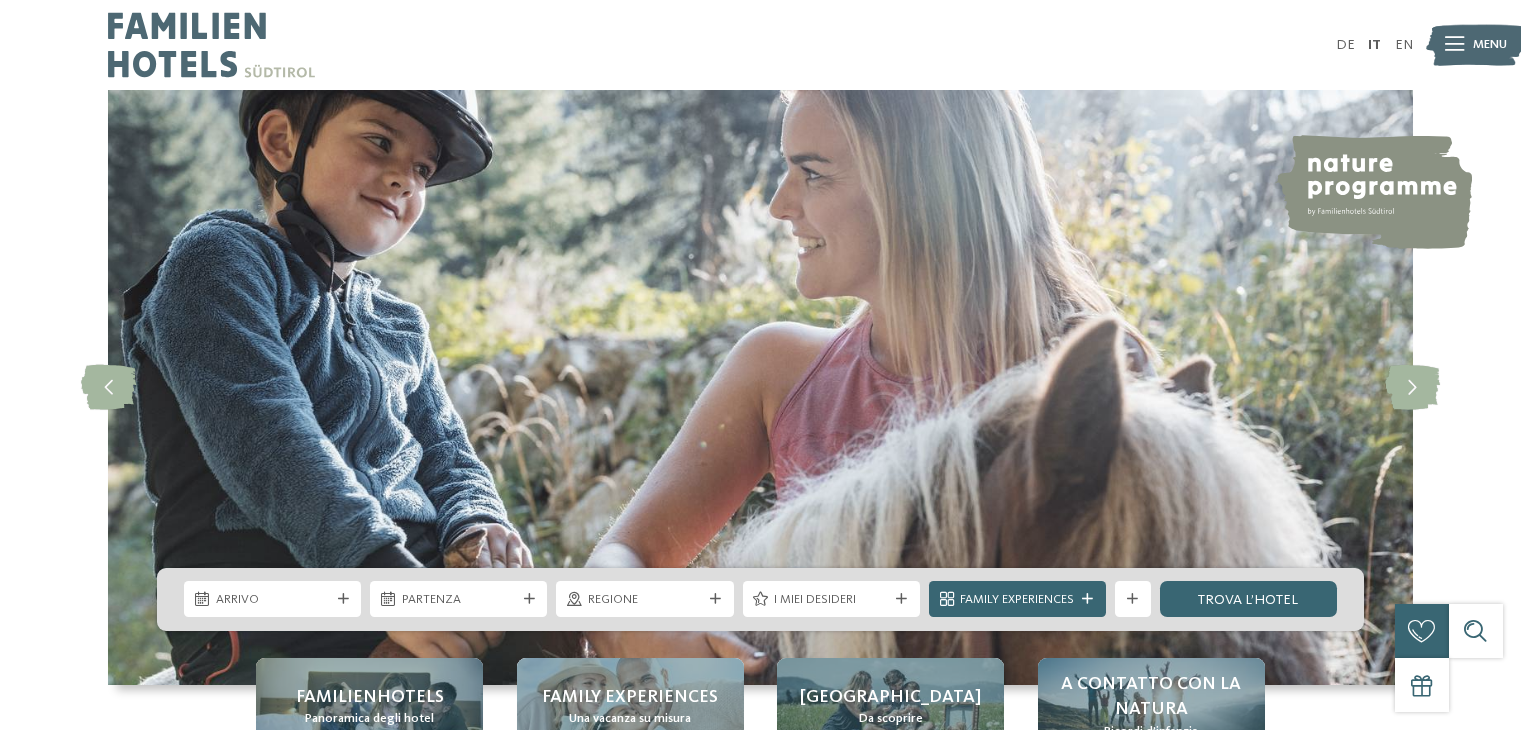 scroll, scrollTop: 0, scrollLeft: 0, axis: both 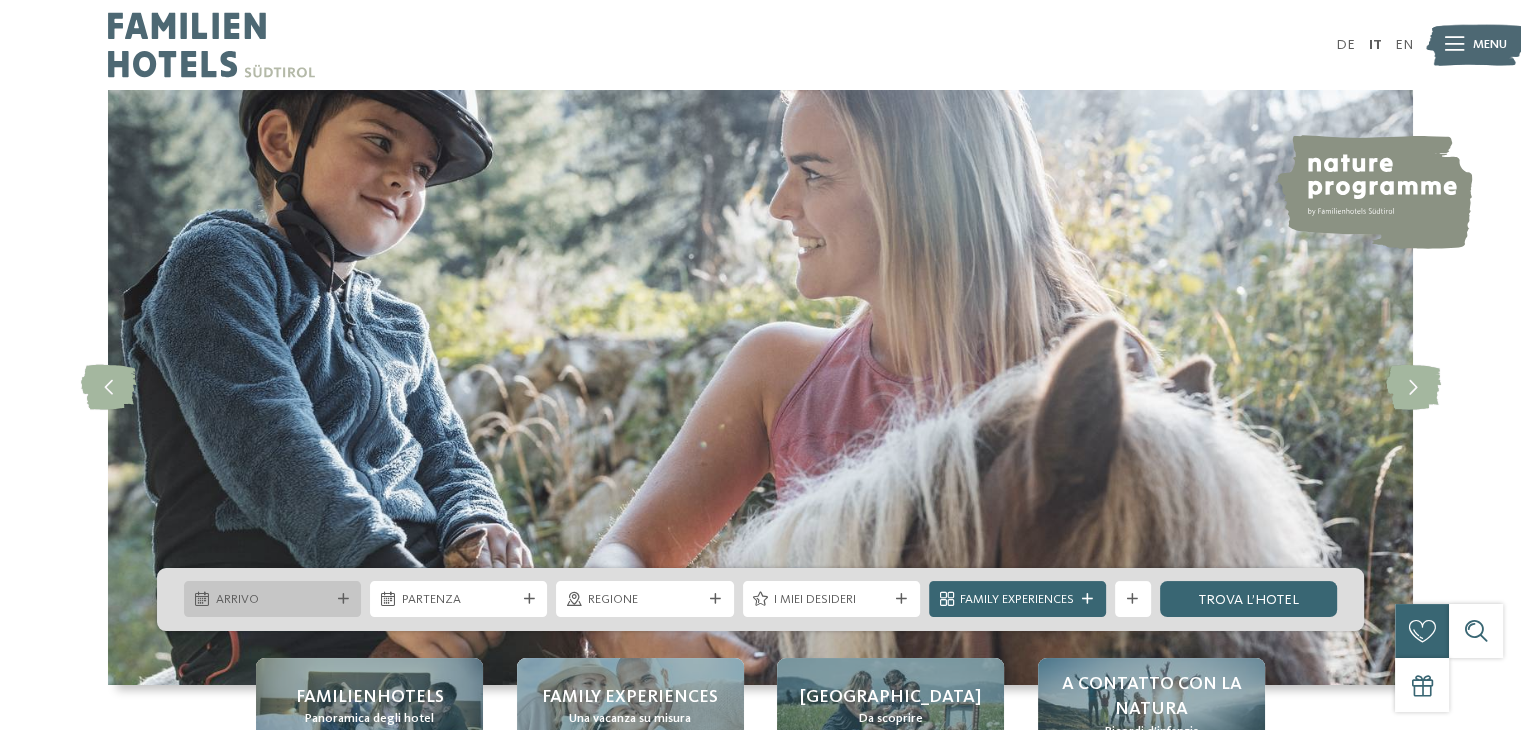 click at bounding box center (343, 599) 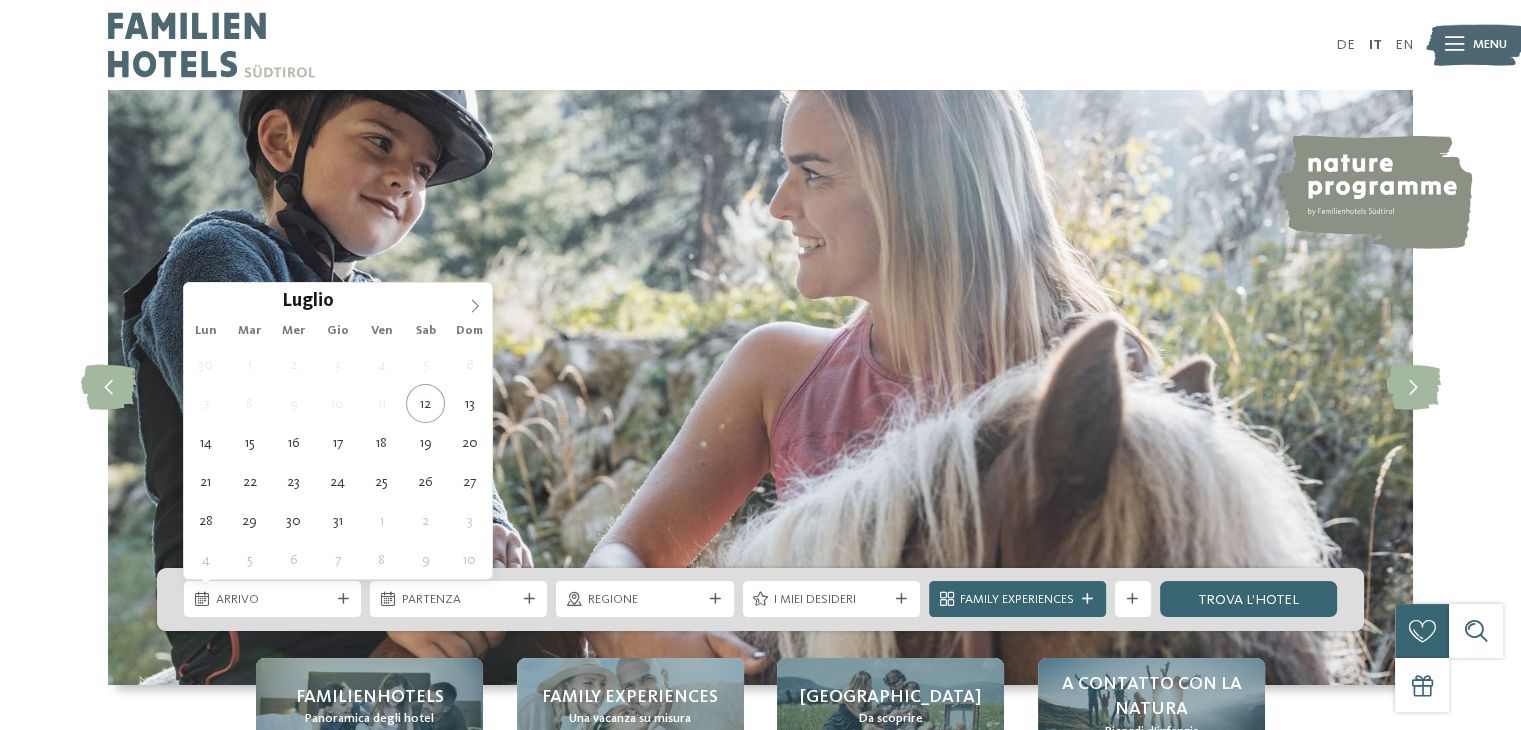 click 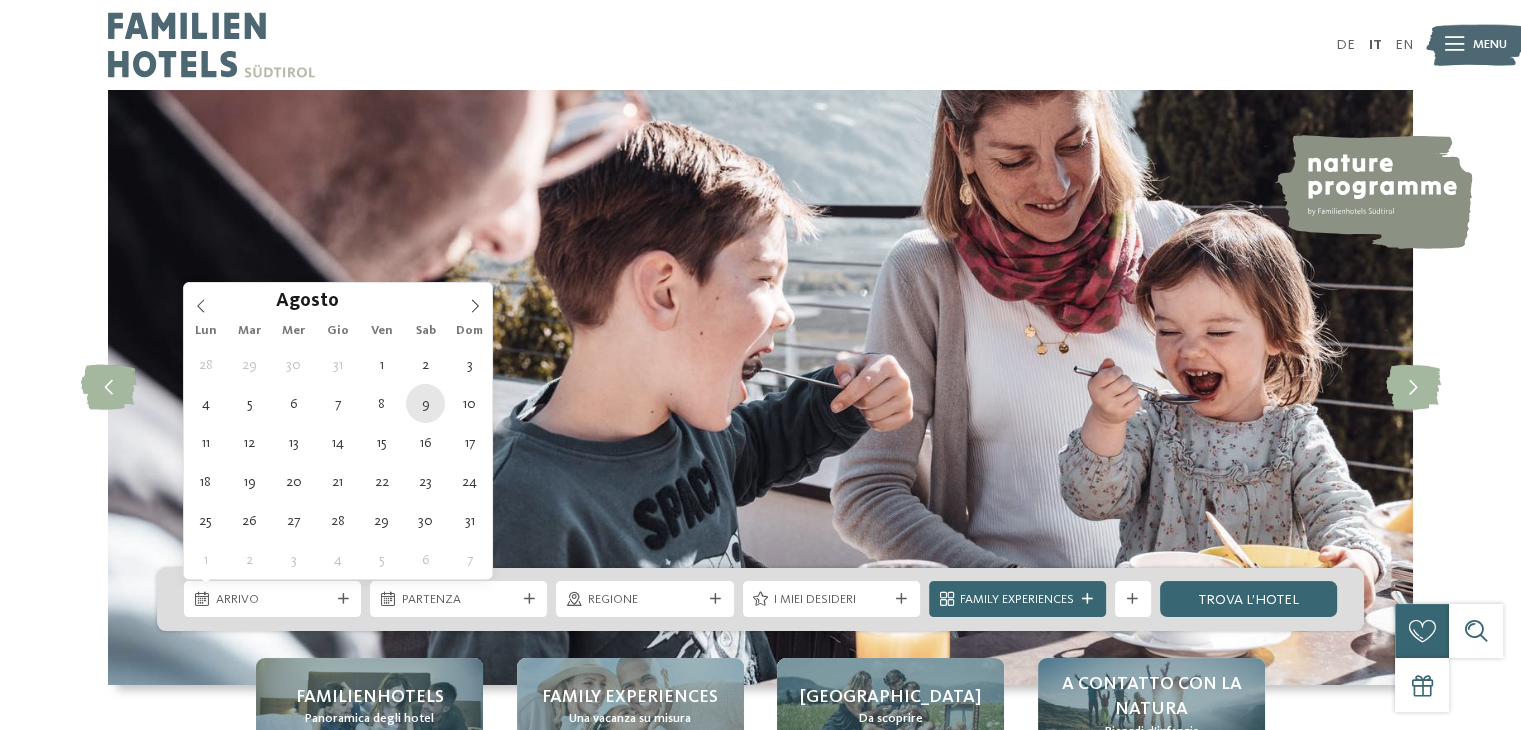 type on "[DATE]" 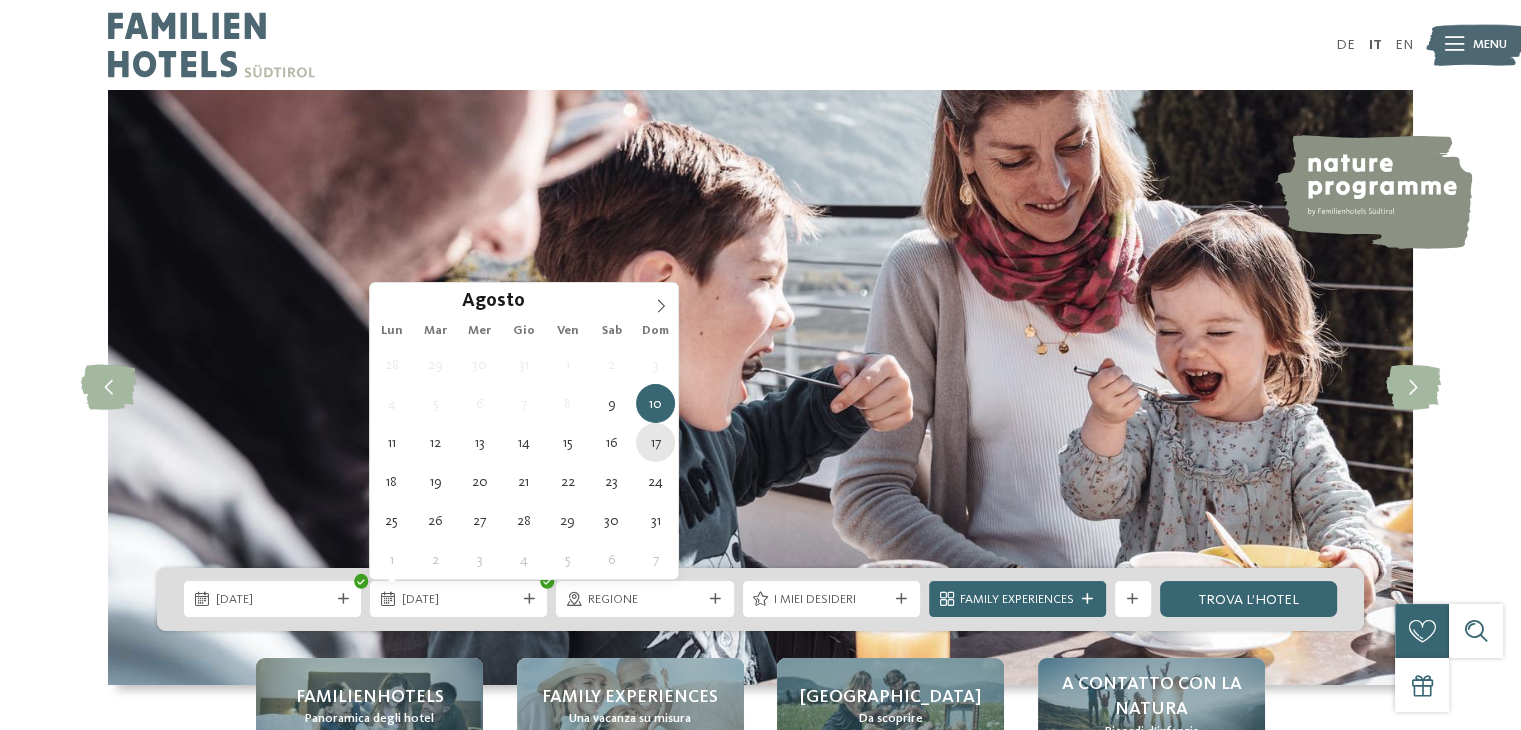 type on "17.08.2025" 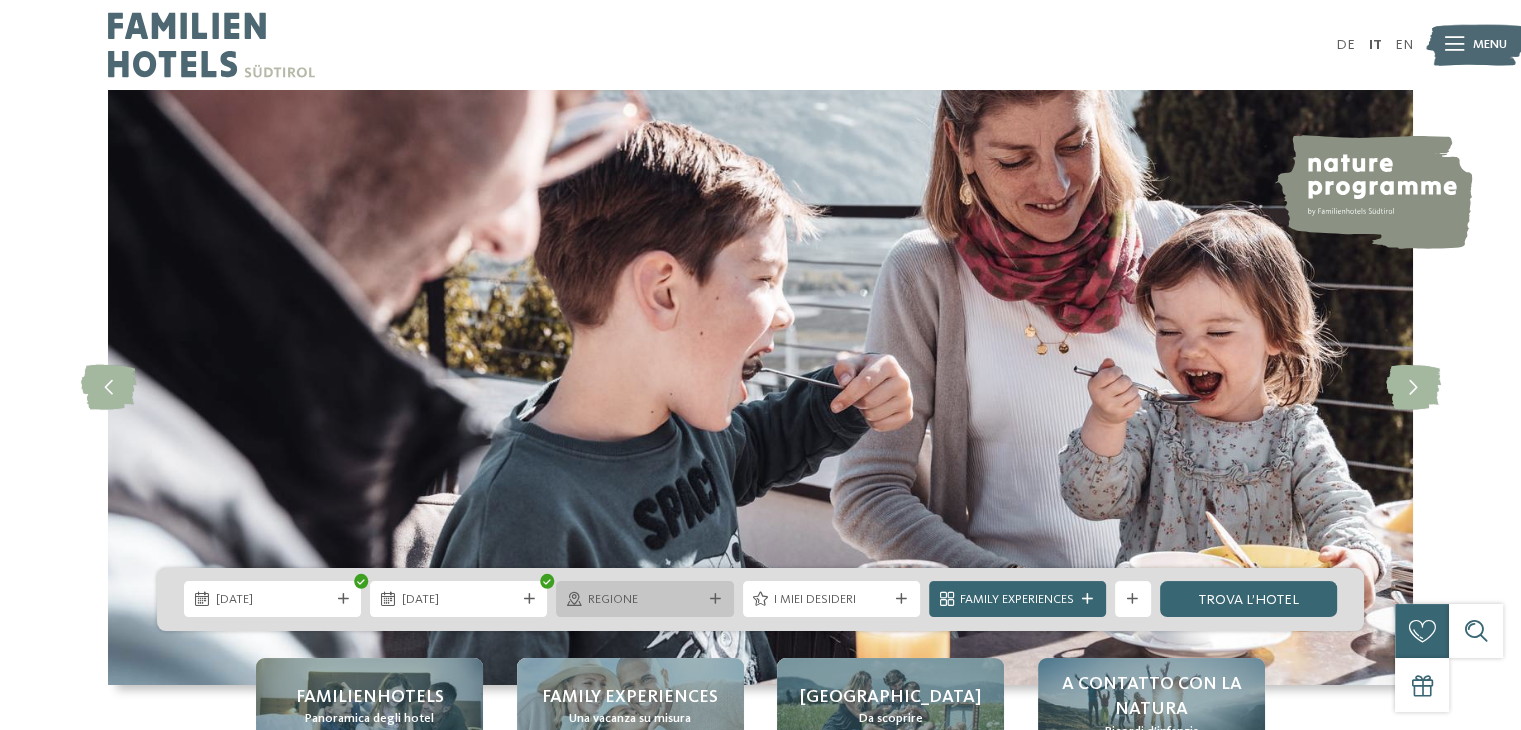 click at bounding box center (715, 599) 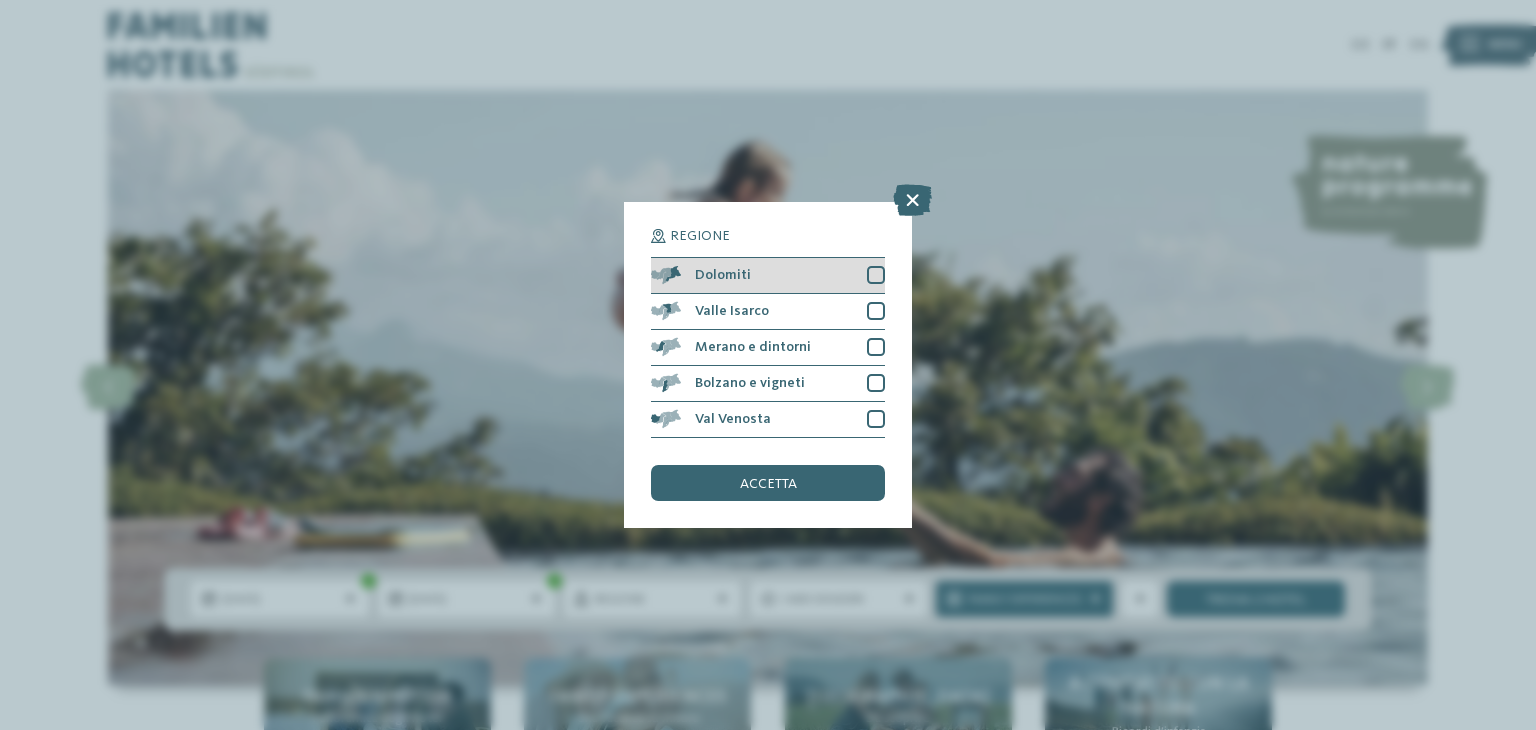 click at bounding box center (876, 275) 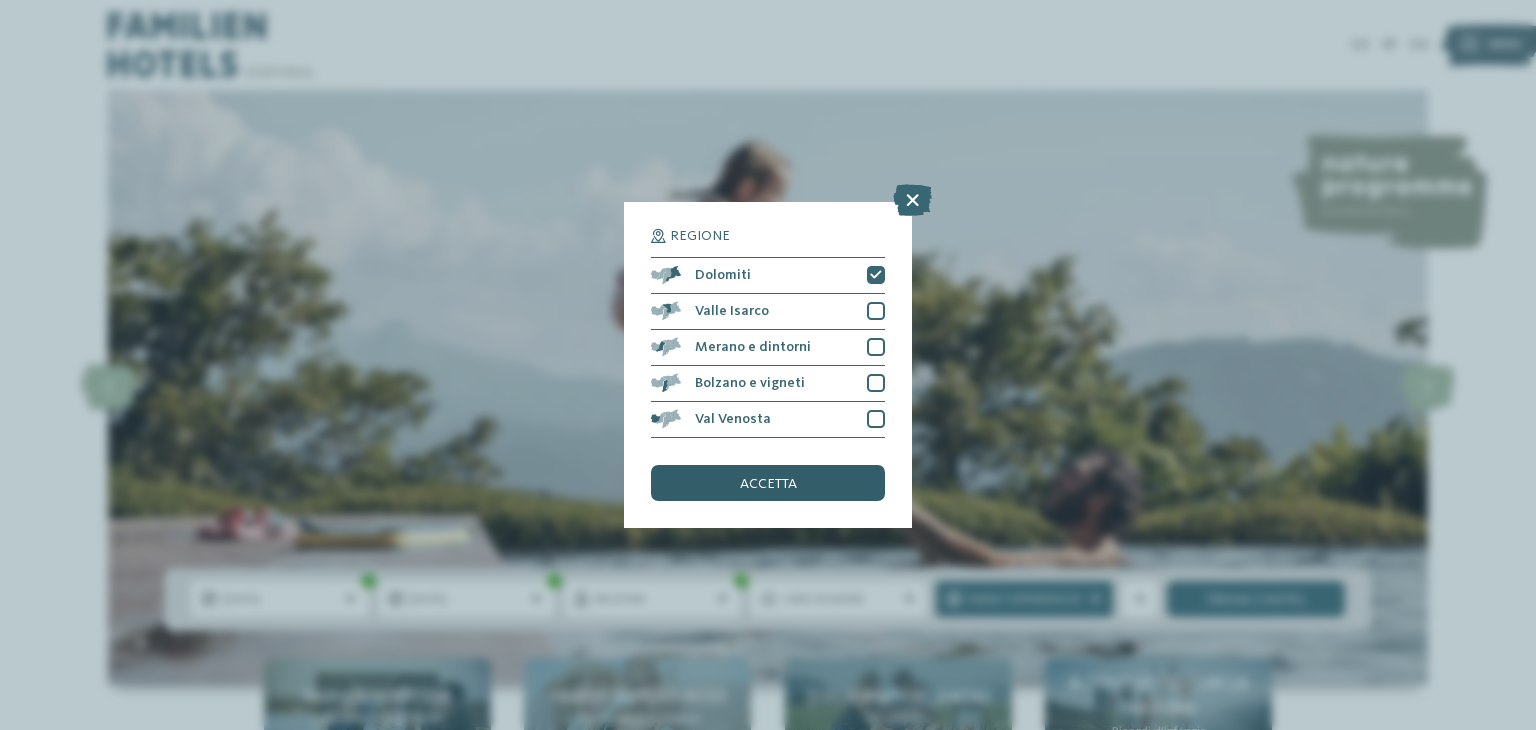 click on "accetta" at bounding box center (768, 483) 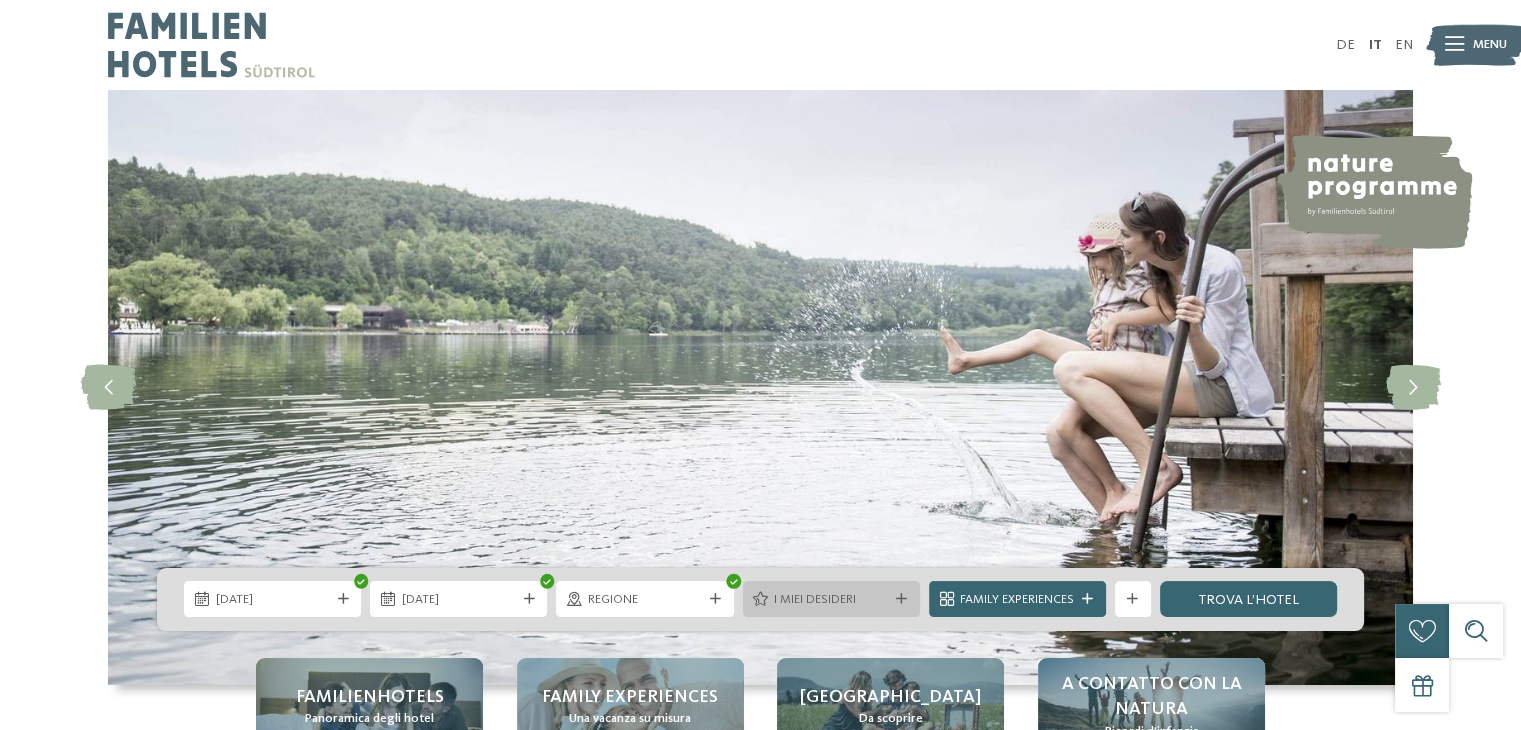 click on "I miei desideri" at bounding box center (831, 600) 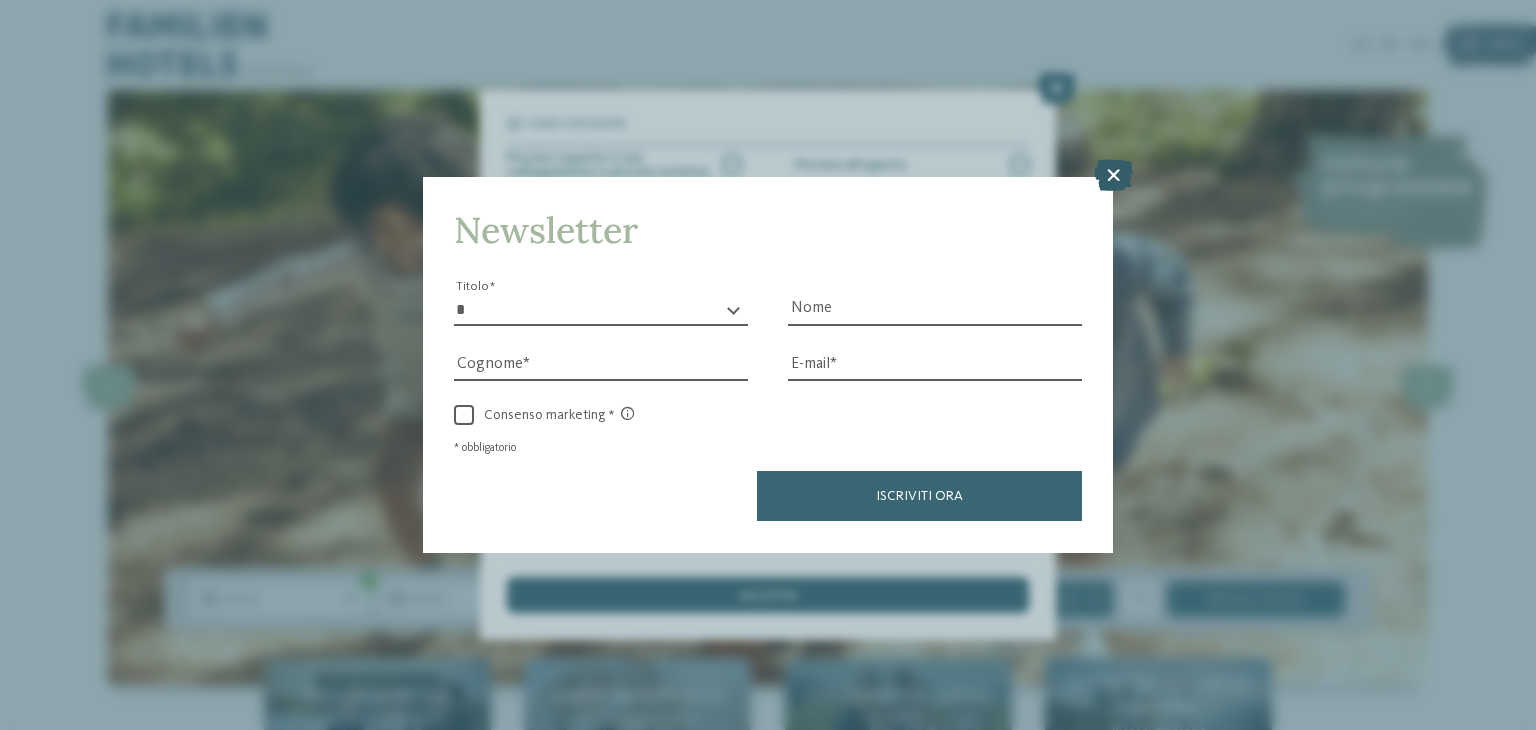 click at bounding box center [1113, 176] 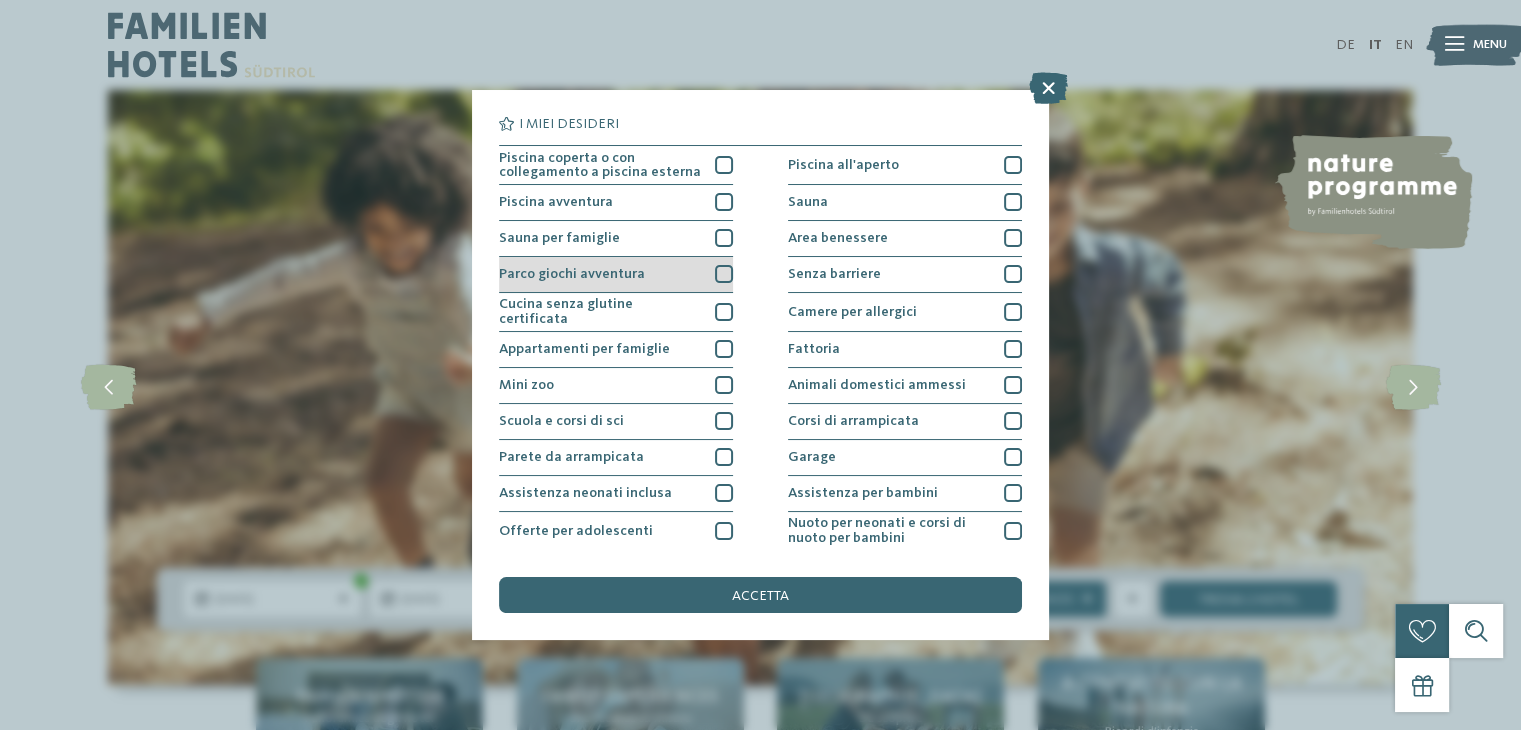 click at bounding box center [724, 274] 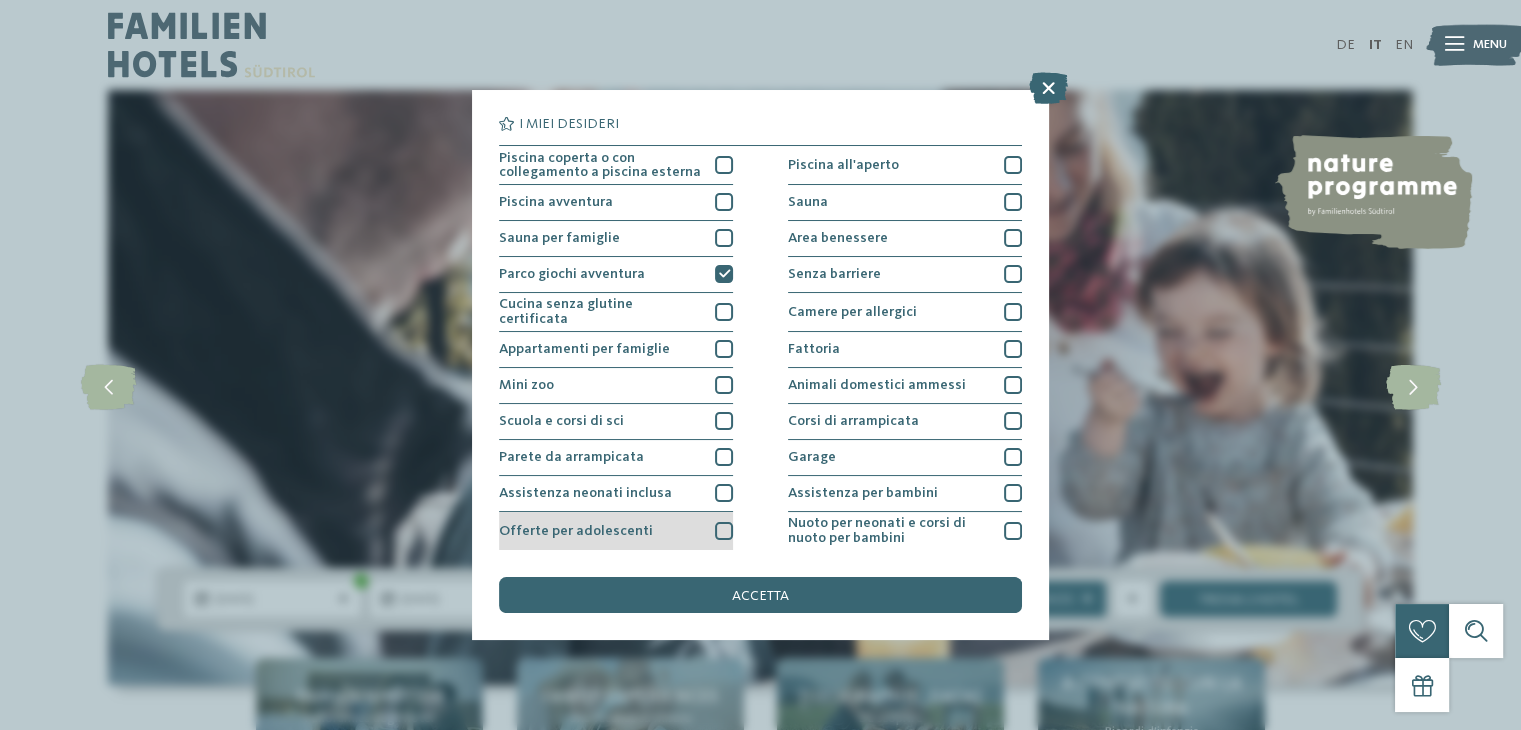 click on "Offerte per adolescenti" at bounding box center (616, 531) 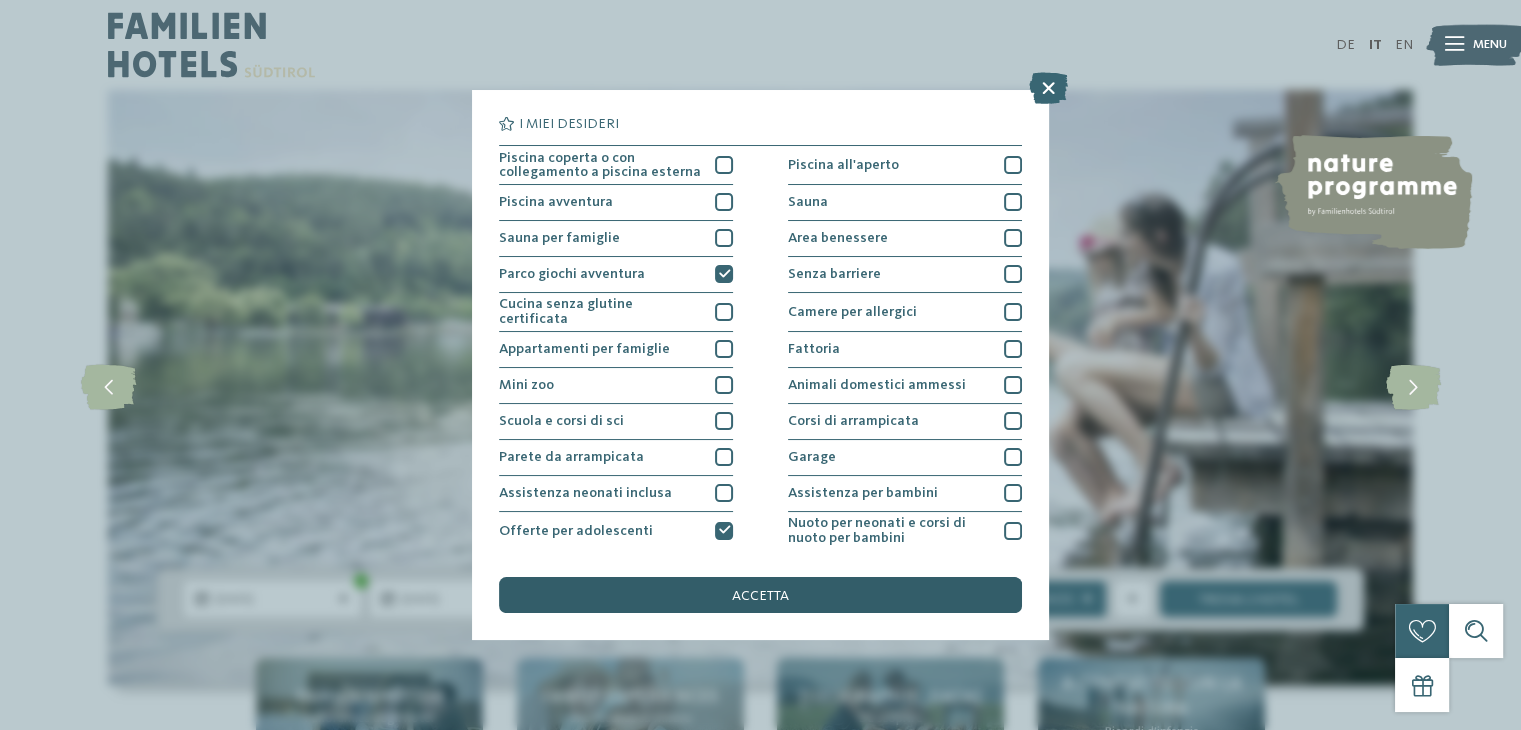 click on "accetta" at bounding box center [760, 596] 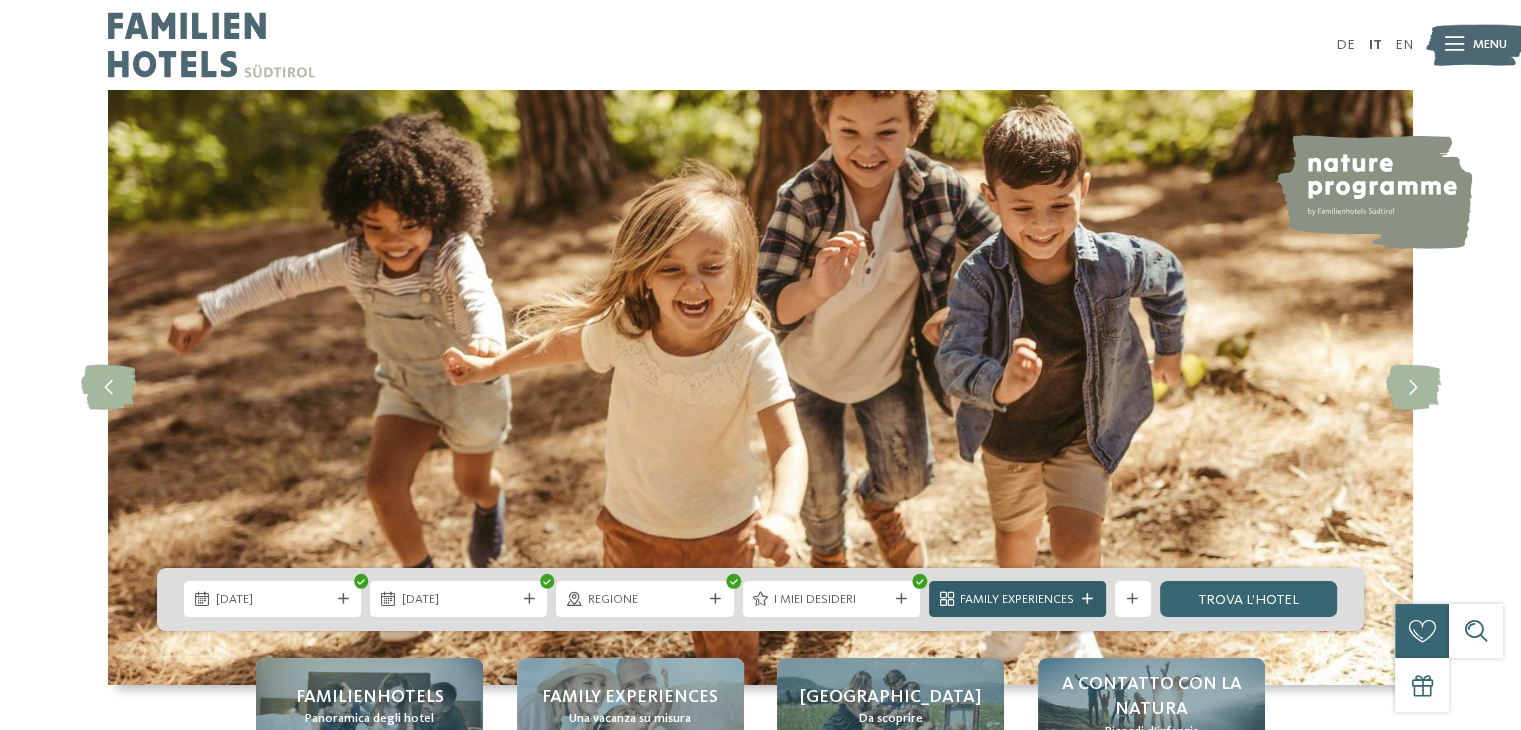 click on "Family Experiences" at bounding box center (1017, 600) 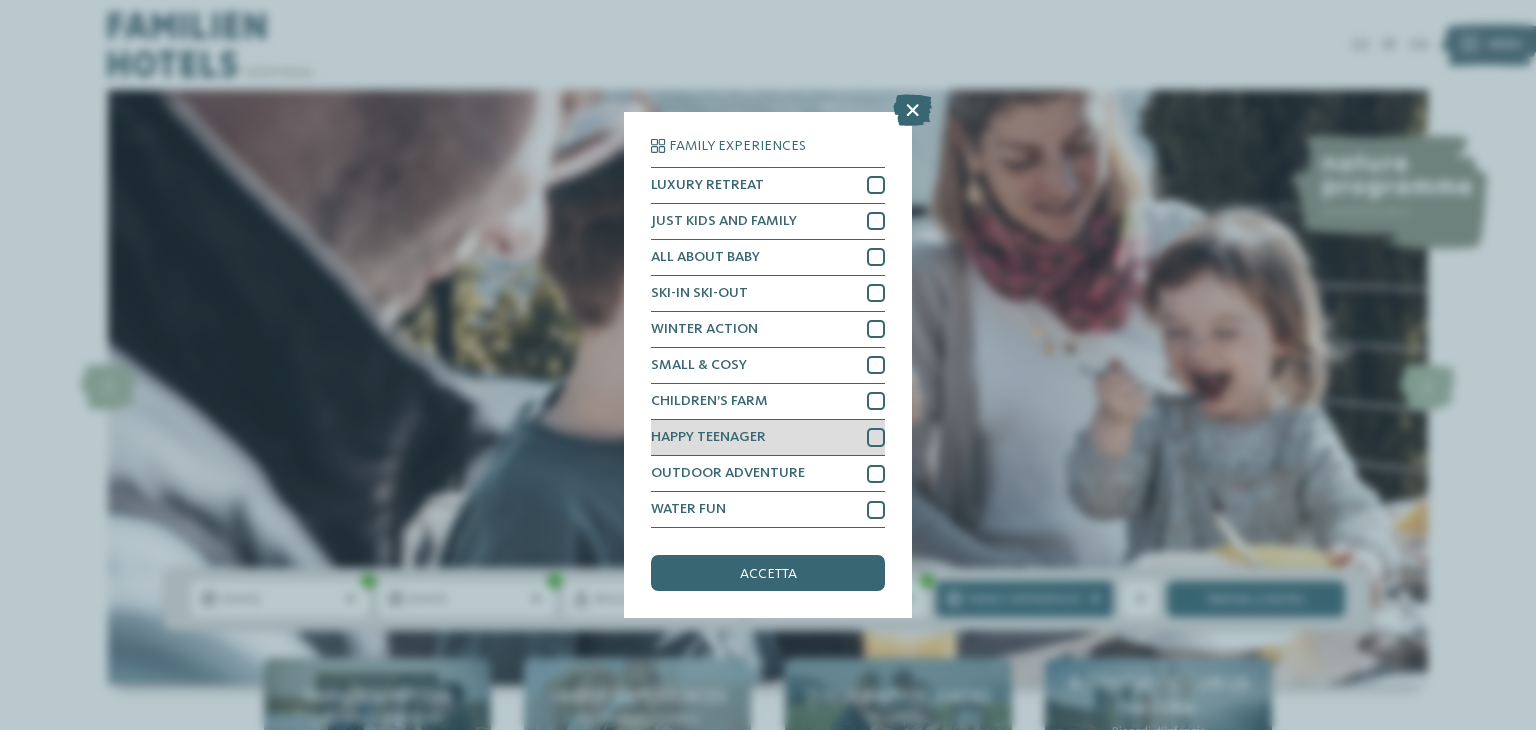 click at bounding box center (876, 437) 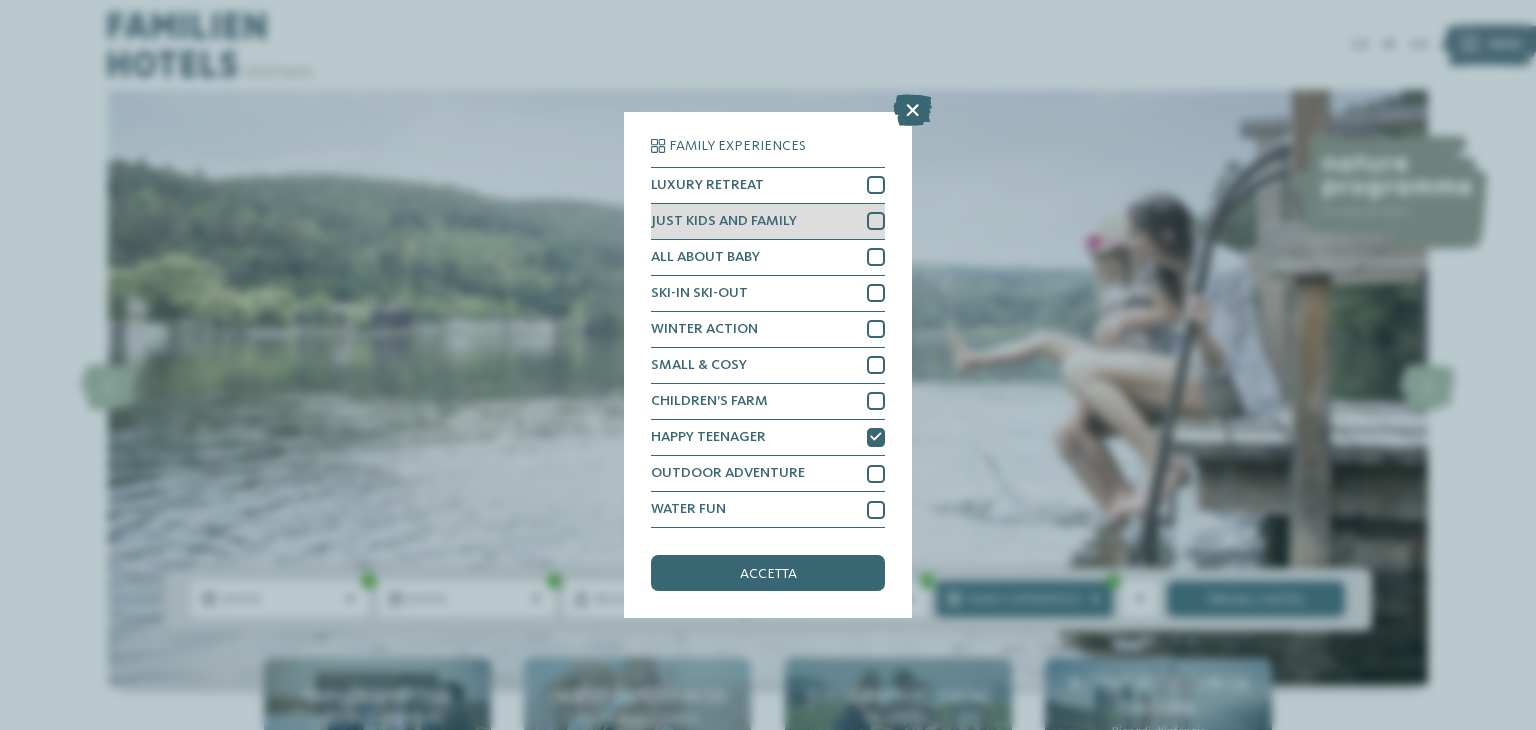 click at bounding box center [876, 221] 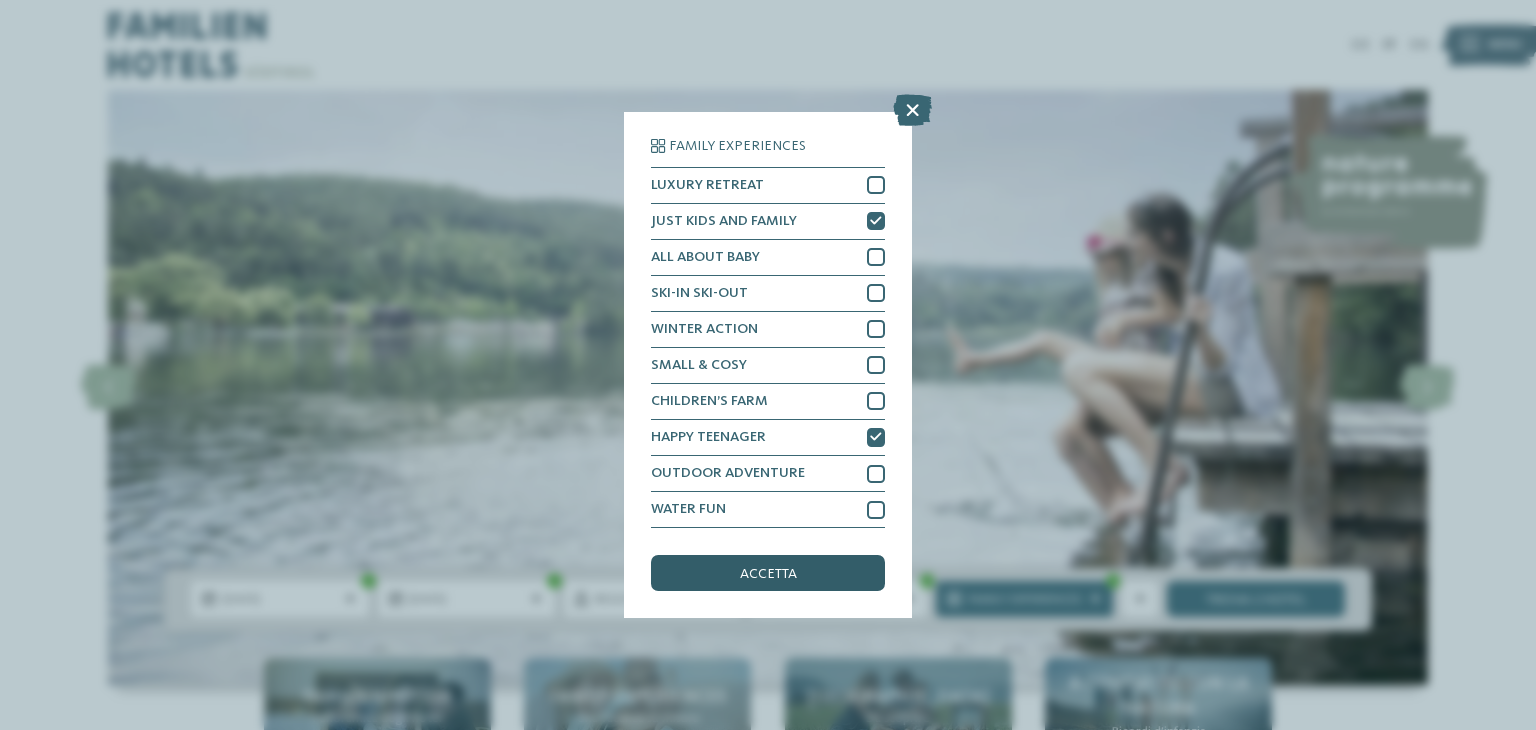 click on "accetta" at bounding box center (768, 573) 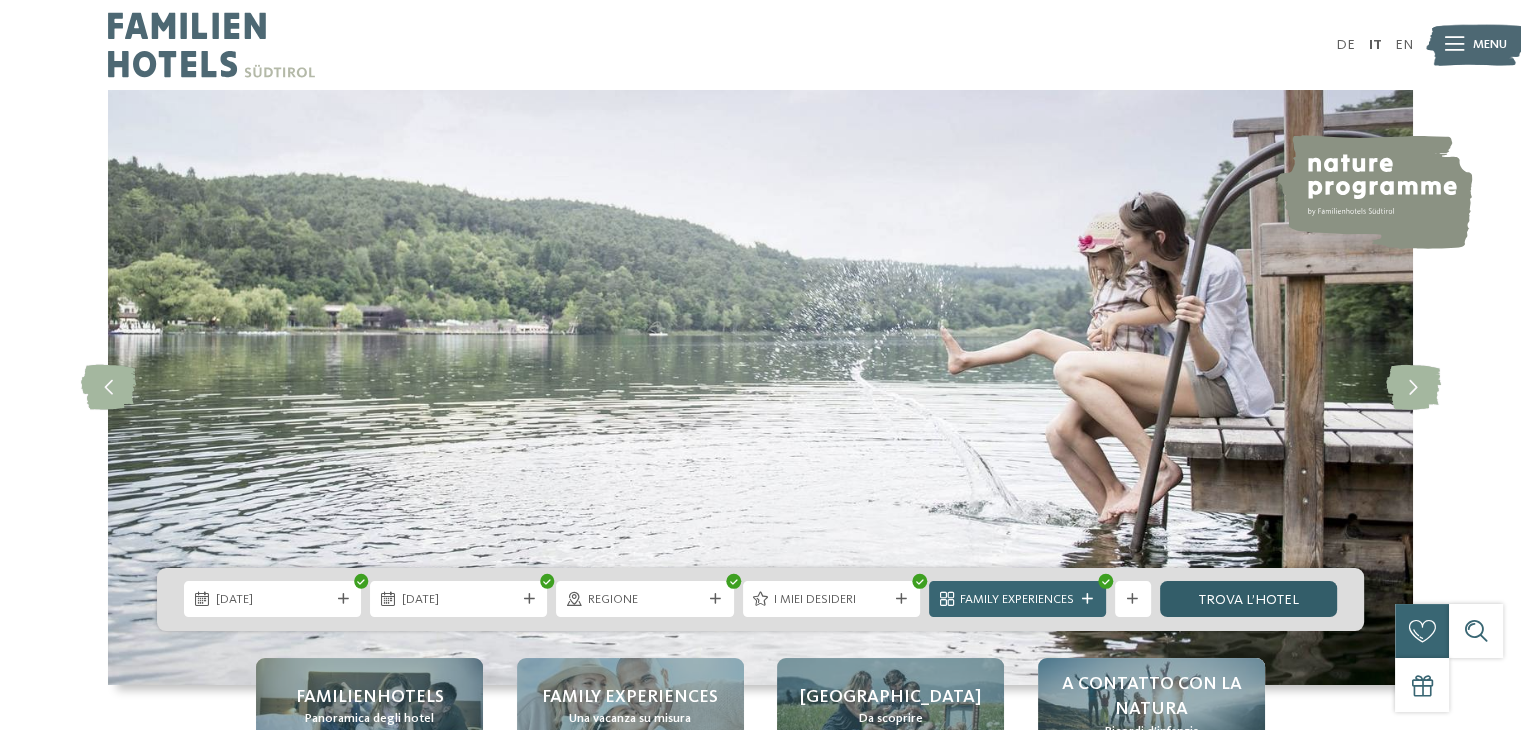 click on "trova l’hotel" at bounding box center (1248, 599) 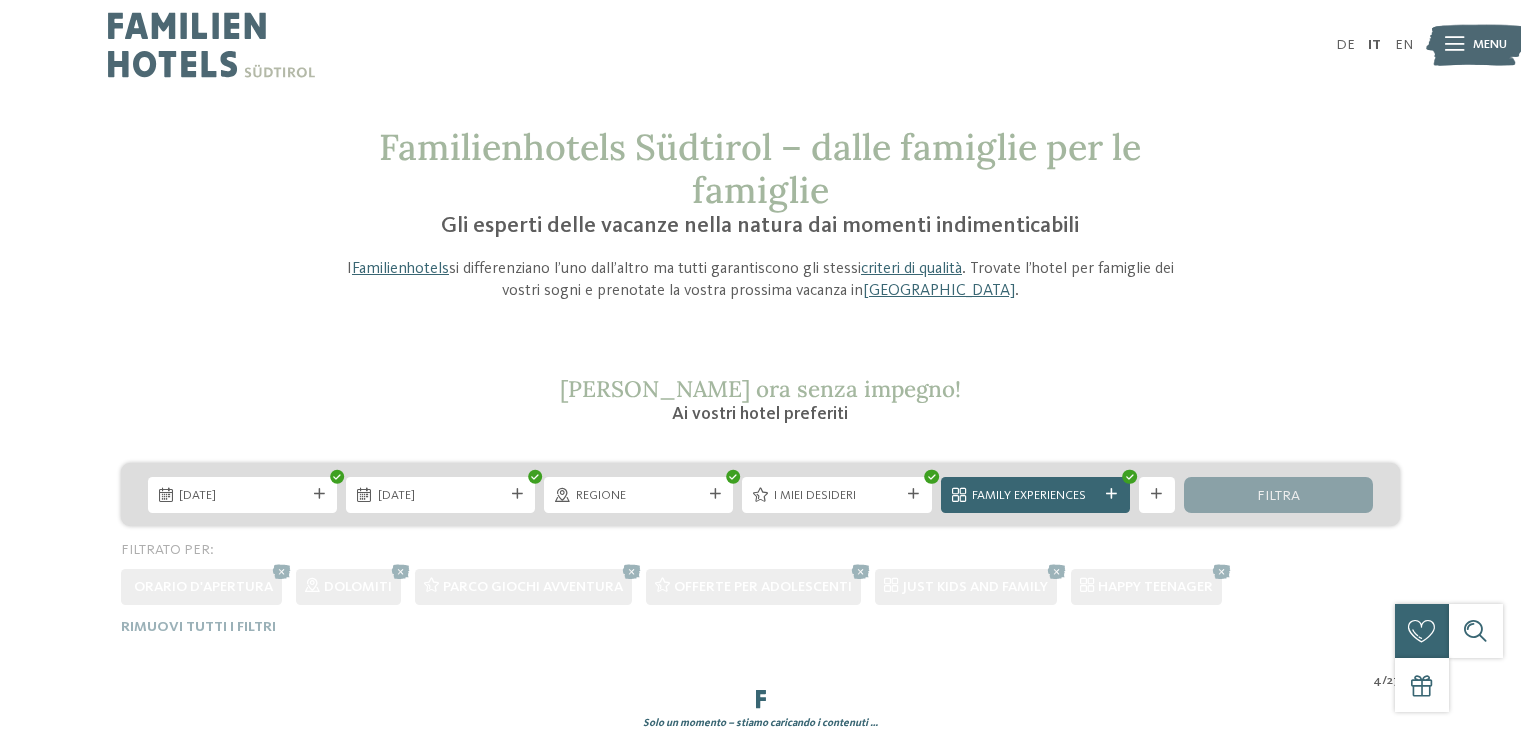 scroll, scrollTop: 0, scrollLeft: 0, axis: both 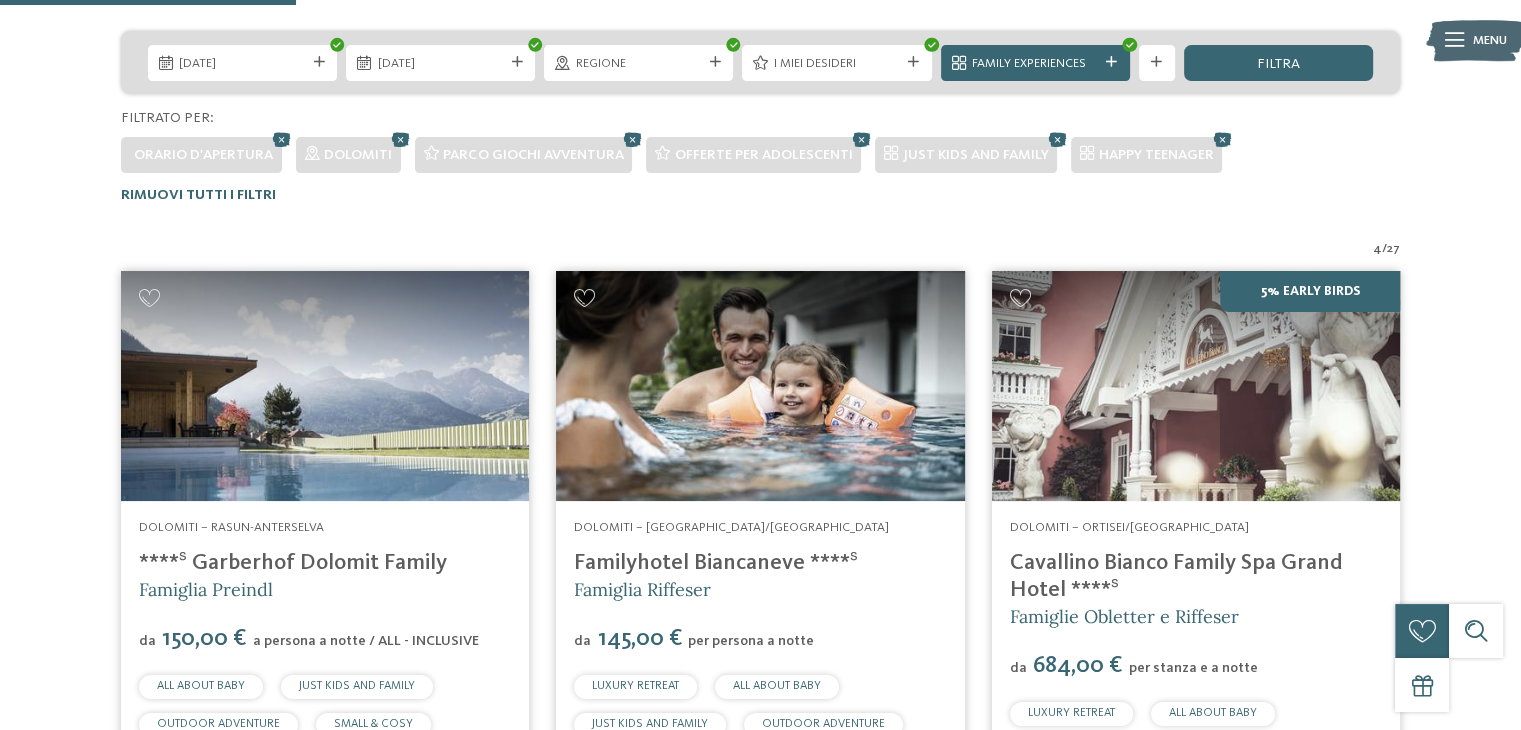 click on "Familyhotel Biancaneve ****ˢ" at bounding box center [716, 563] 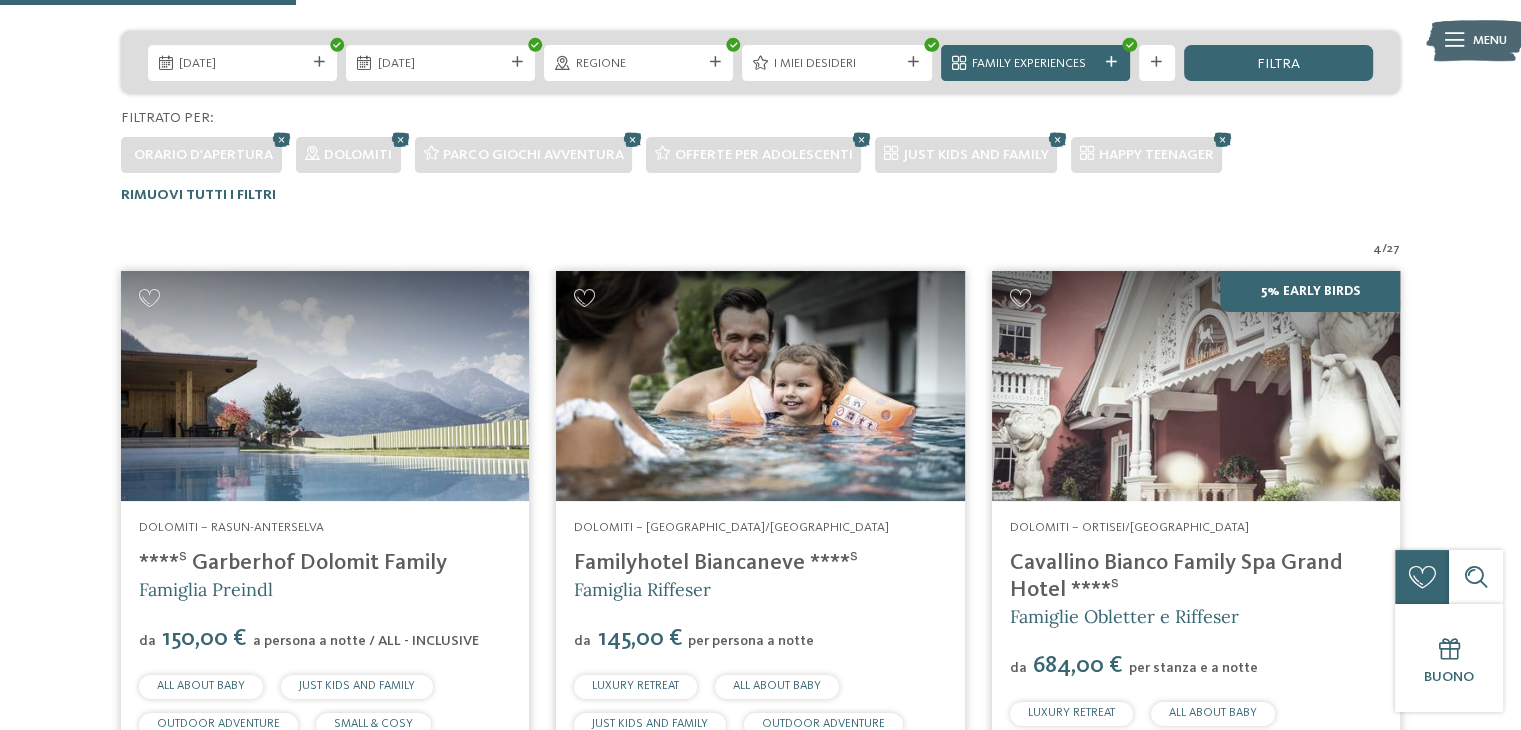 click on "Cavallino Bianco Family Spa Grand Hotel ****ˢ" at bounding box center [1176, 576] 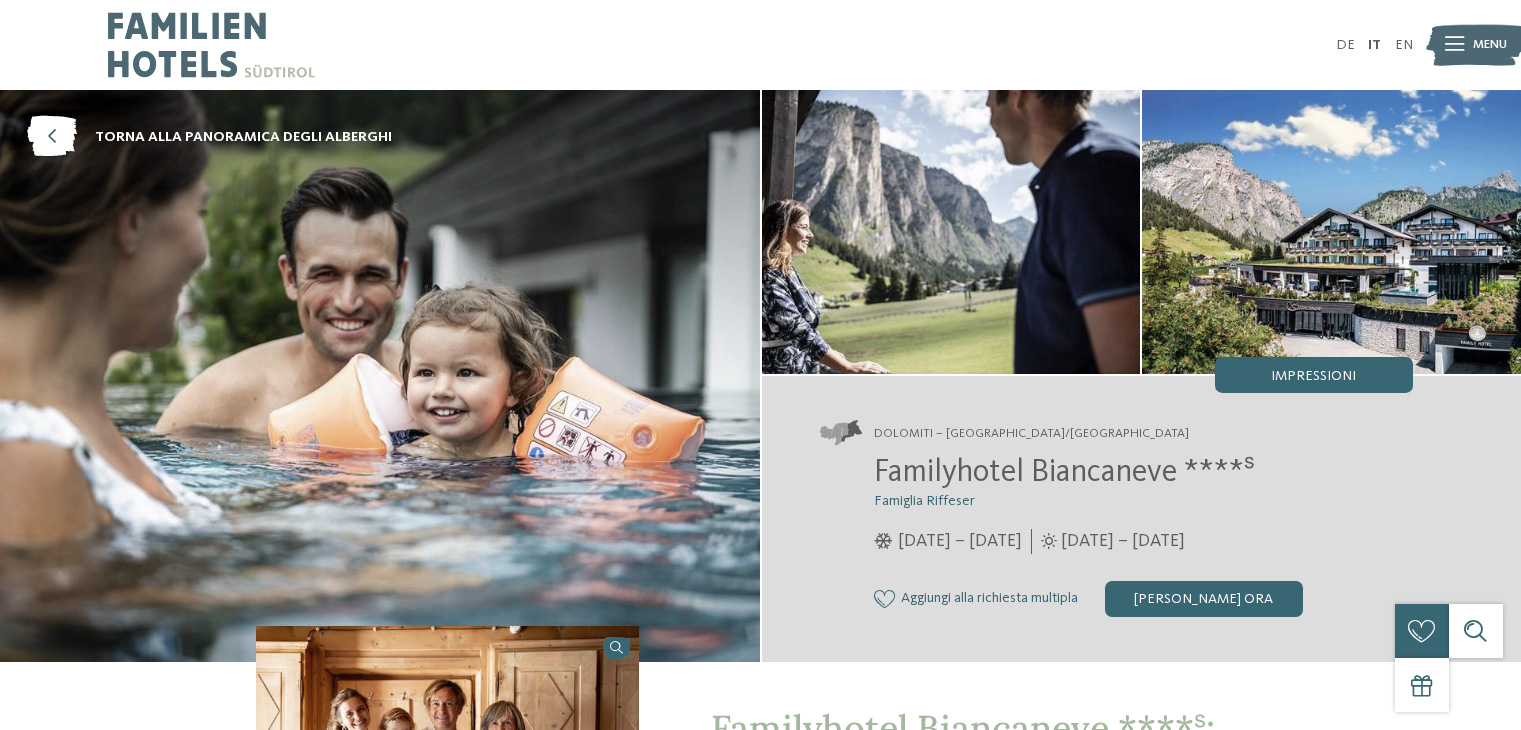 scroll, scrollTop: 0, scrollLeft: 0, axis: both 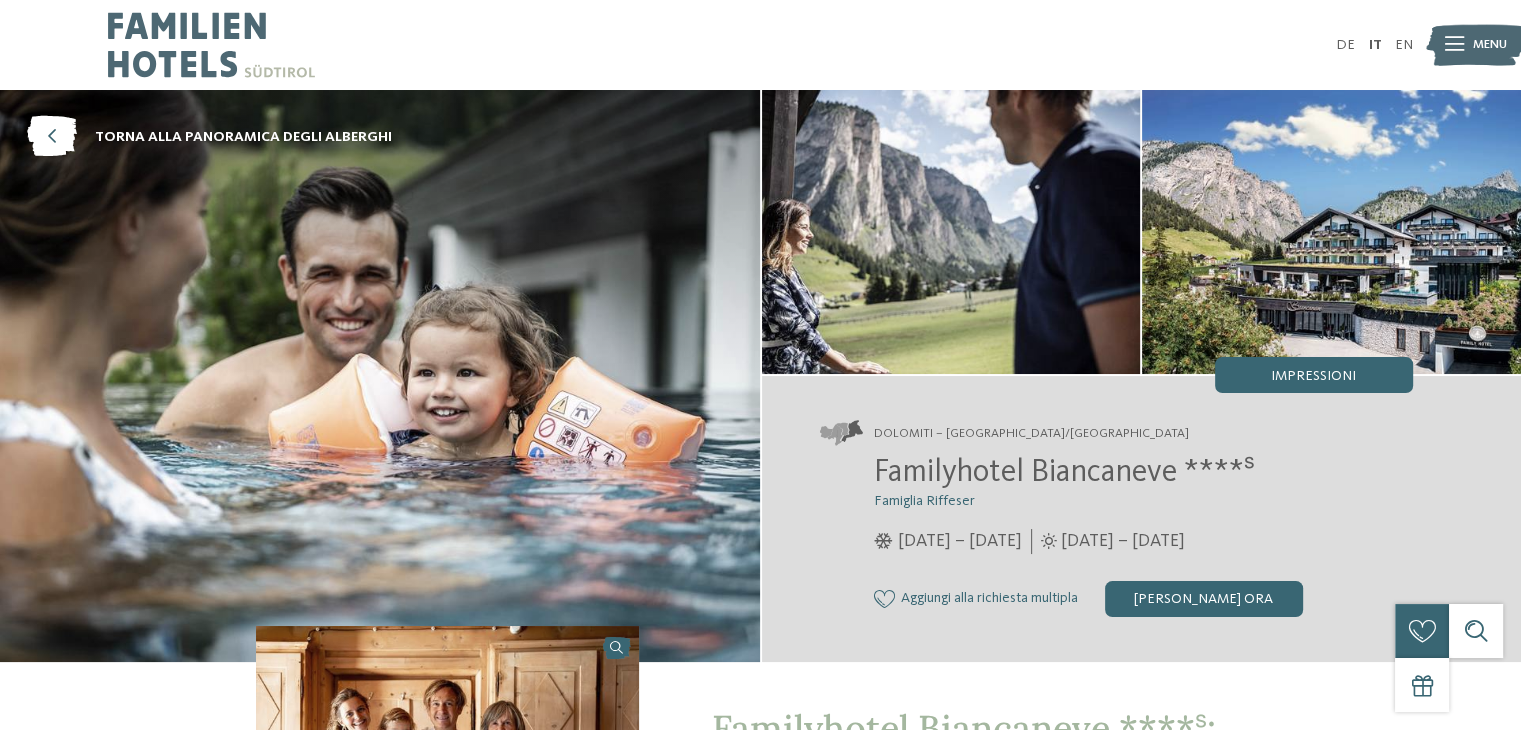 click at bounding box center (1331, 232) 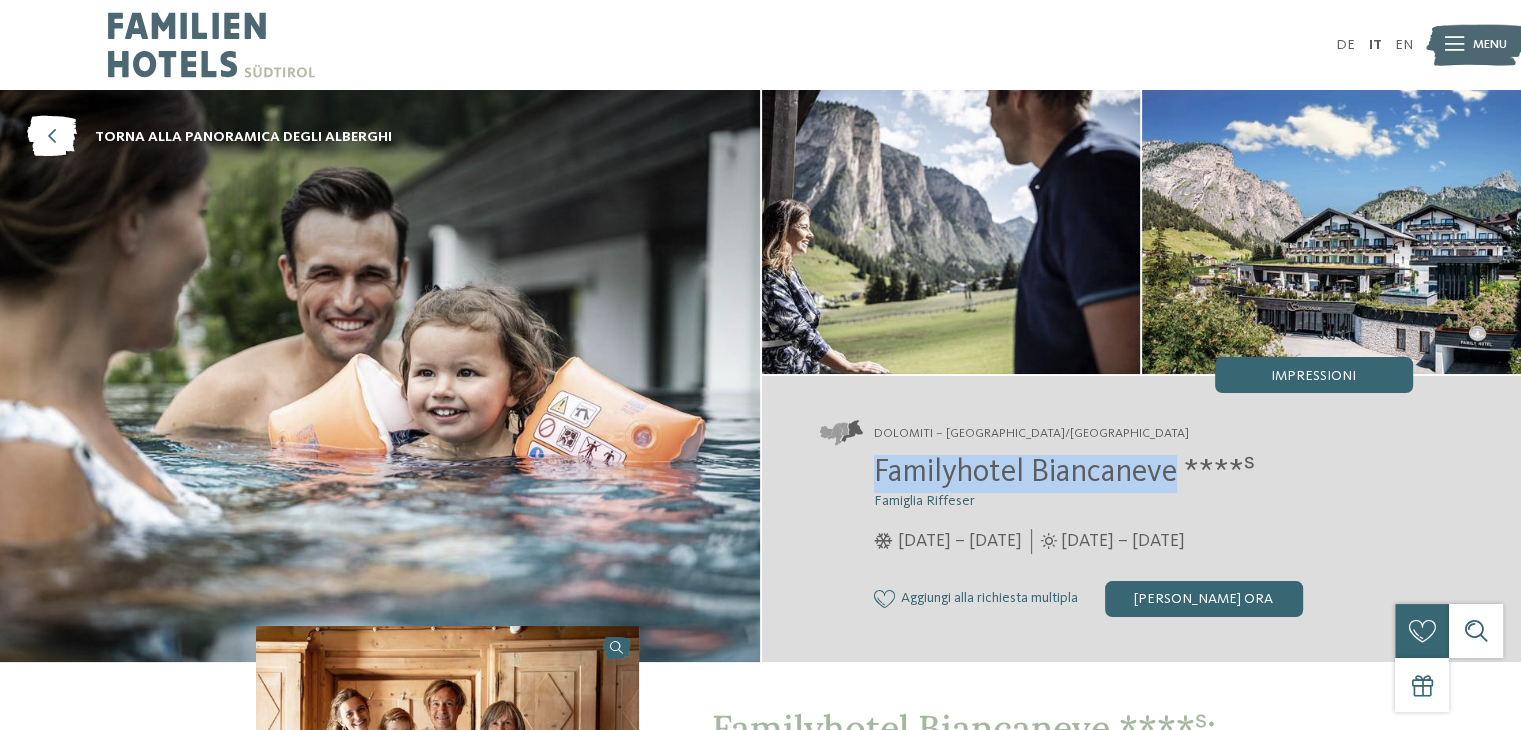 drag, startPoint x: 872, startPoint y: 465, endPoint x: 1183, endPoint y: 473, distance: 311.10287 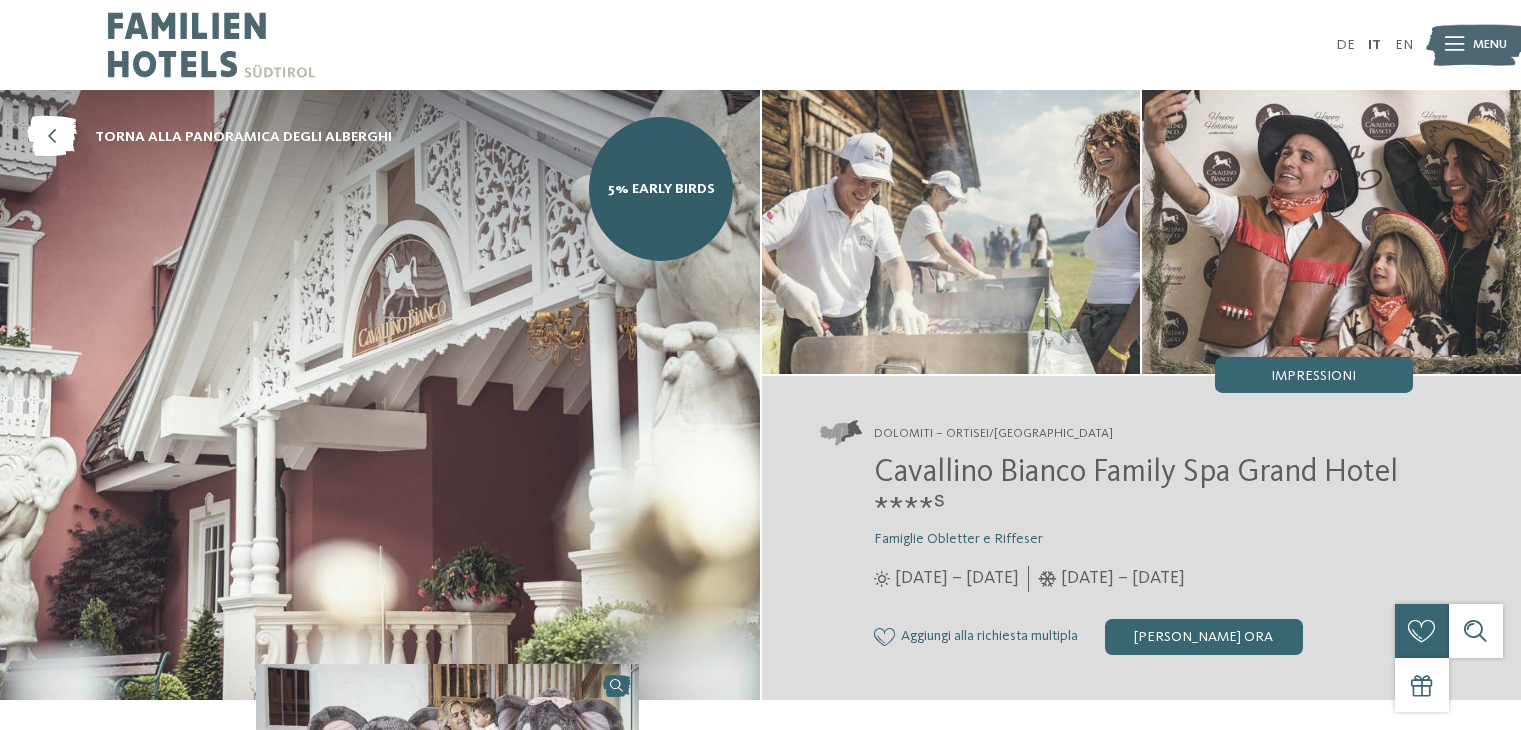 scroll, scrollTop: 0, scrollLeft: 0, axis: both 